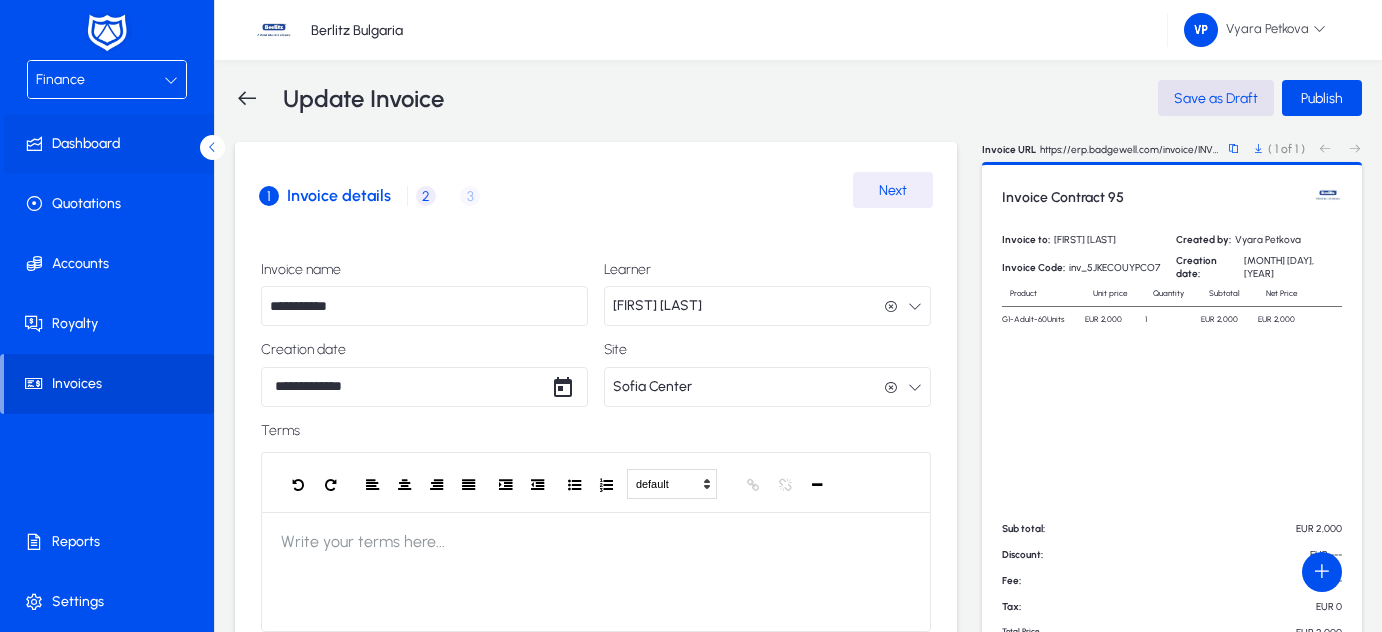 scroll, scrollTop: 0, scrollLeft: 0, axis: both 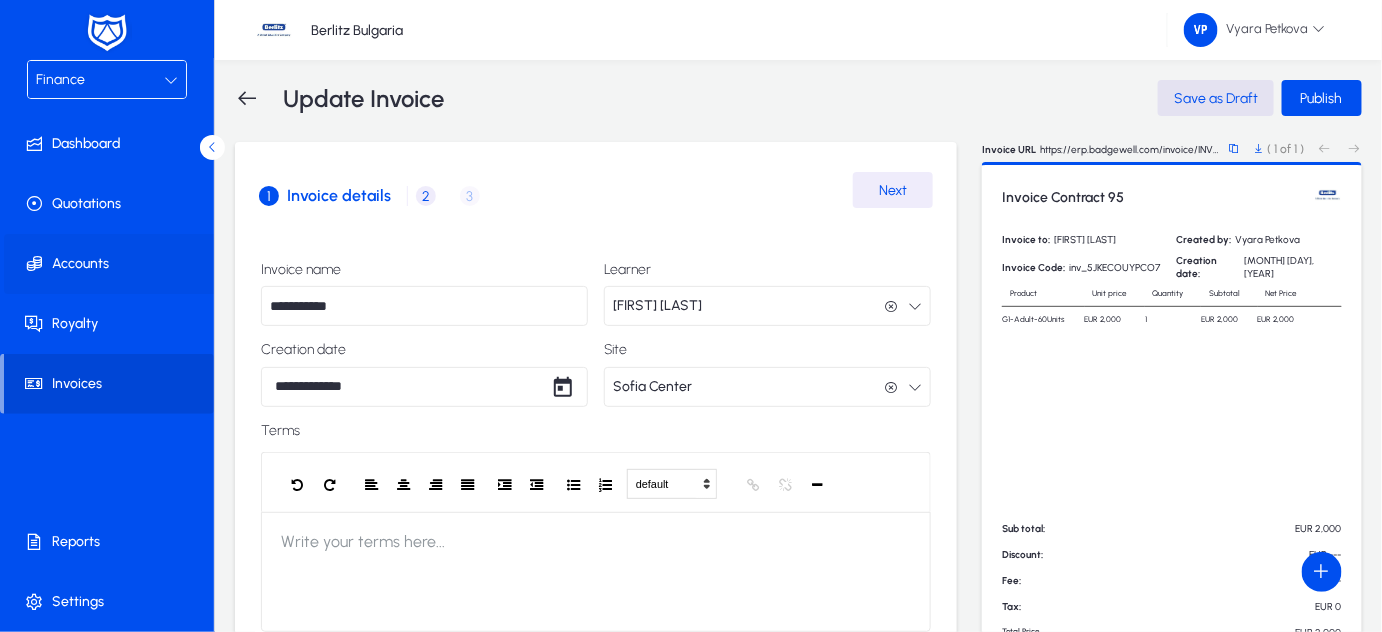 click 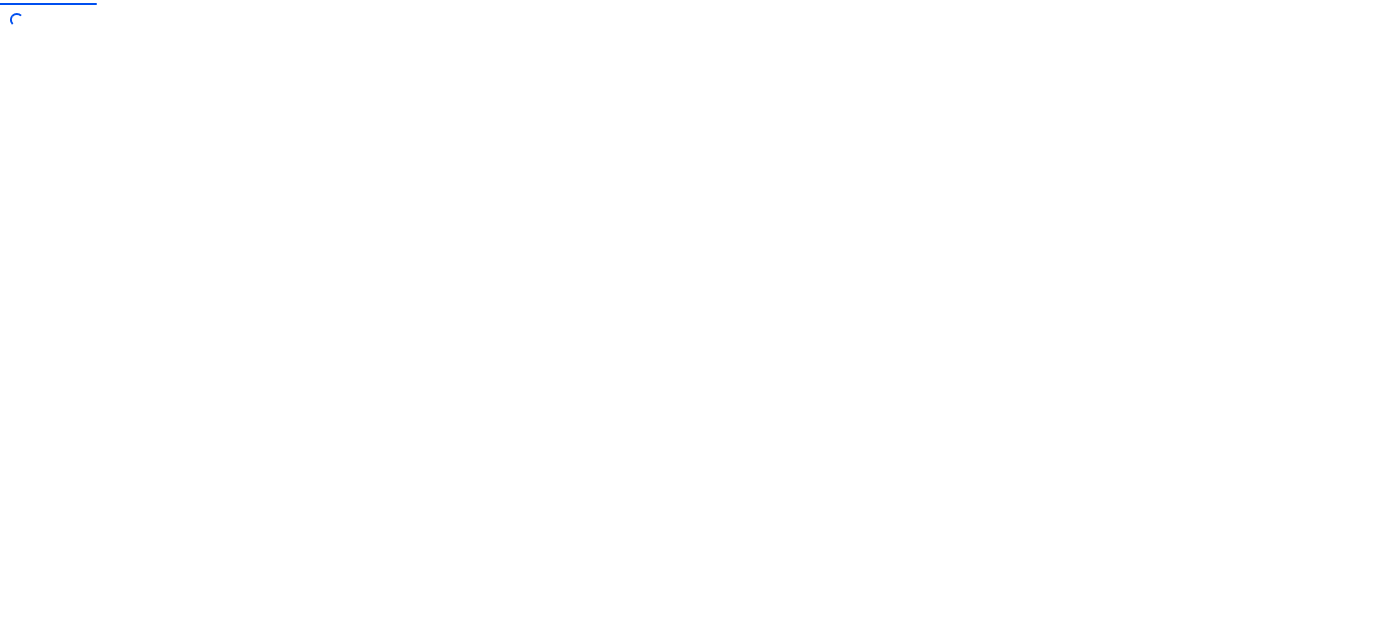 scroll, scrollTop: 0, scrollLeft: 0, axis: both 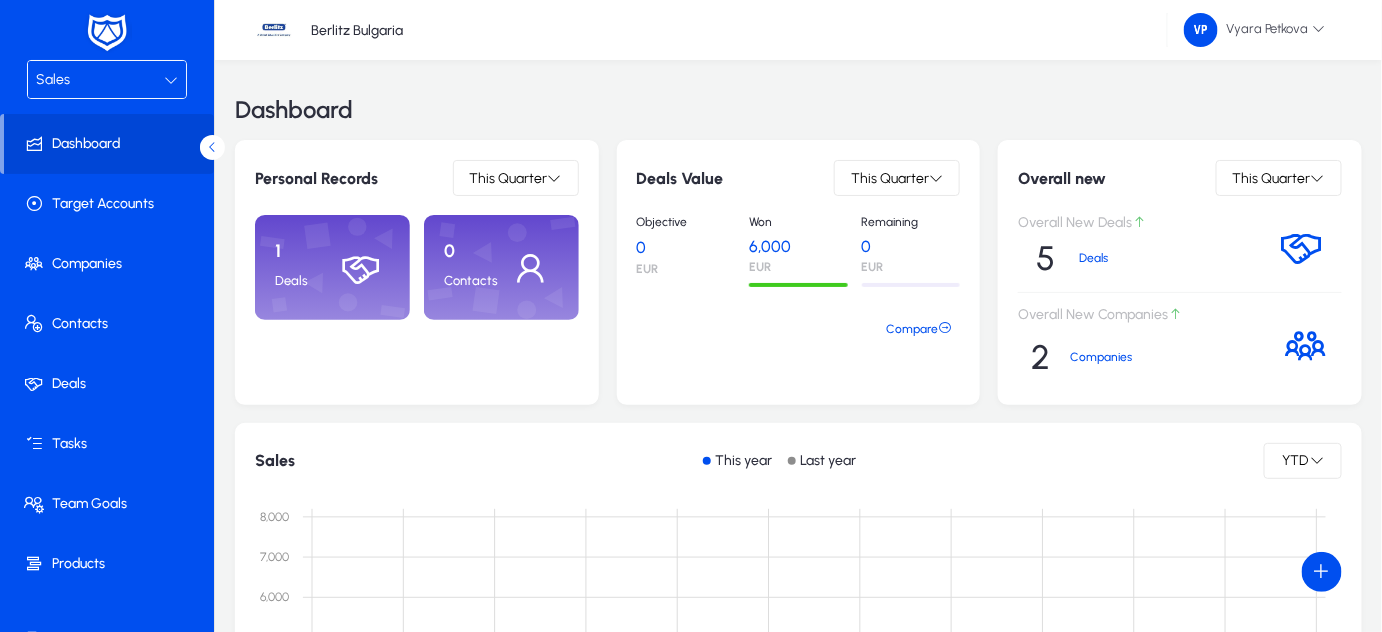 click at bounding box center [171, 80] 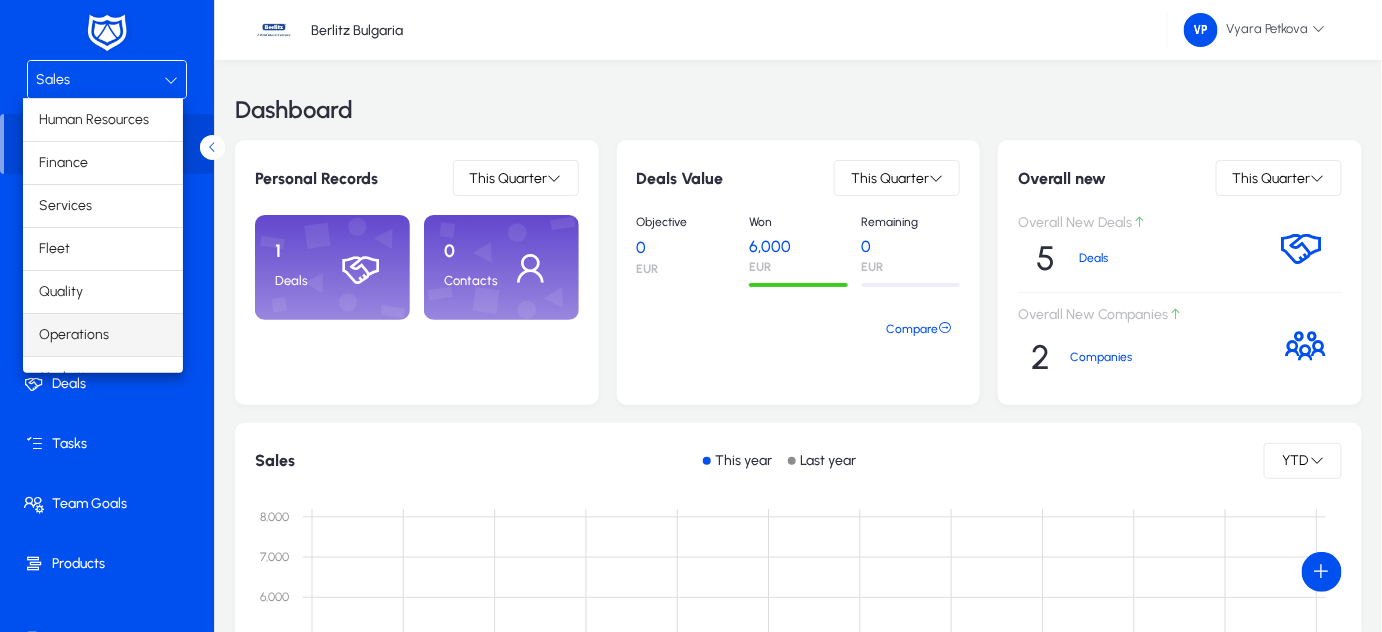 scroll, scrollTop: 65, scrollLeft: 0, axis: vertical 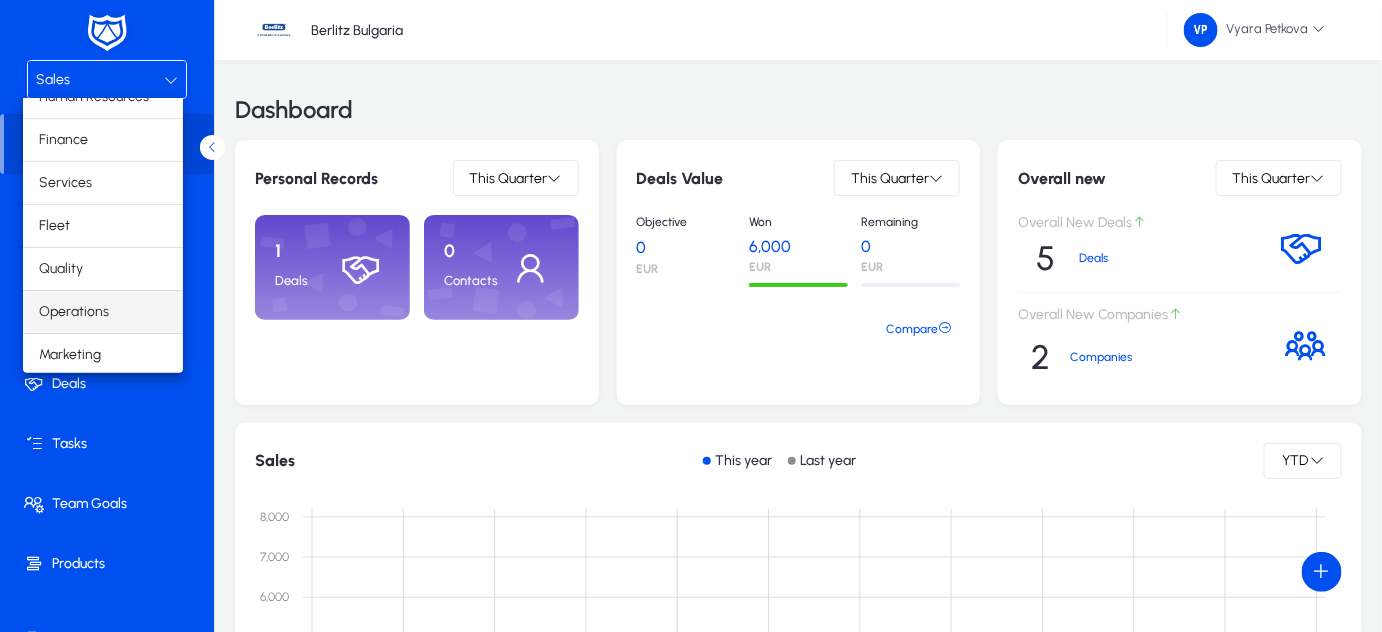 click on "Operations" at bounding box center (74, 312) 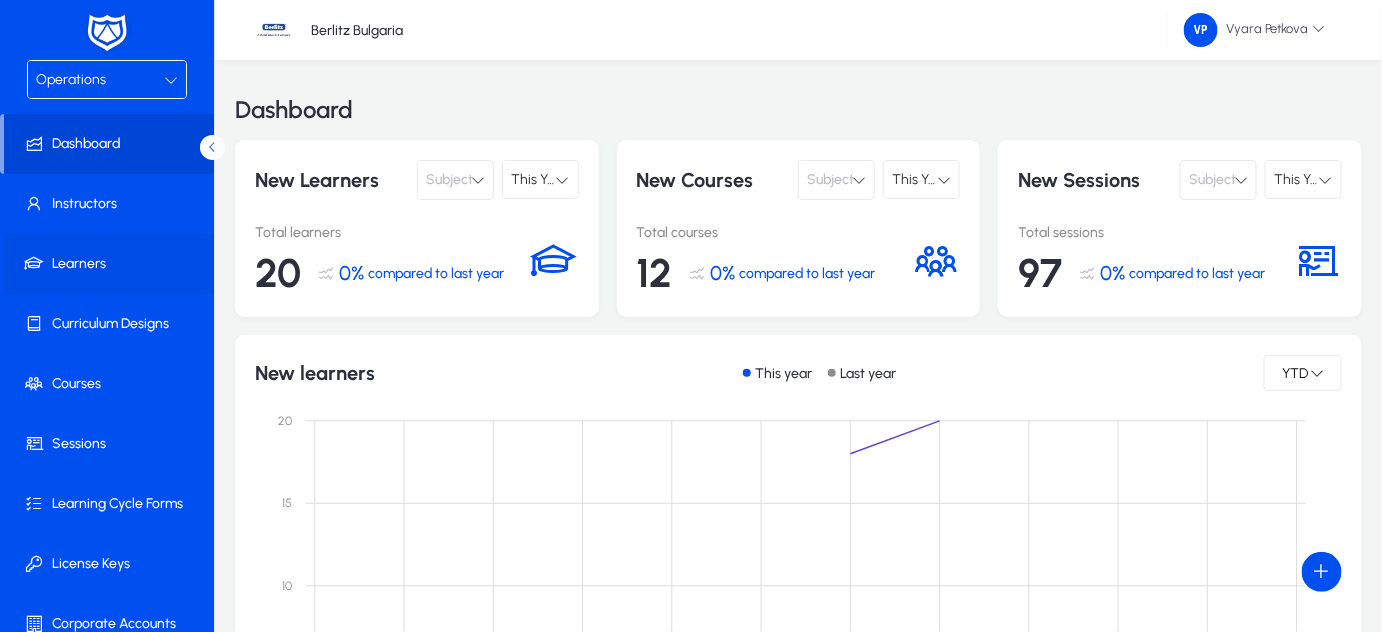 click on "Learners" 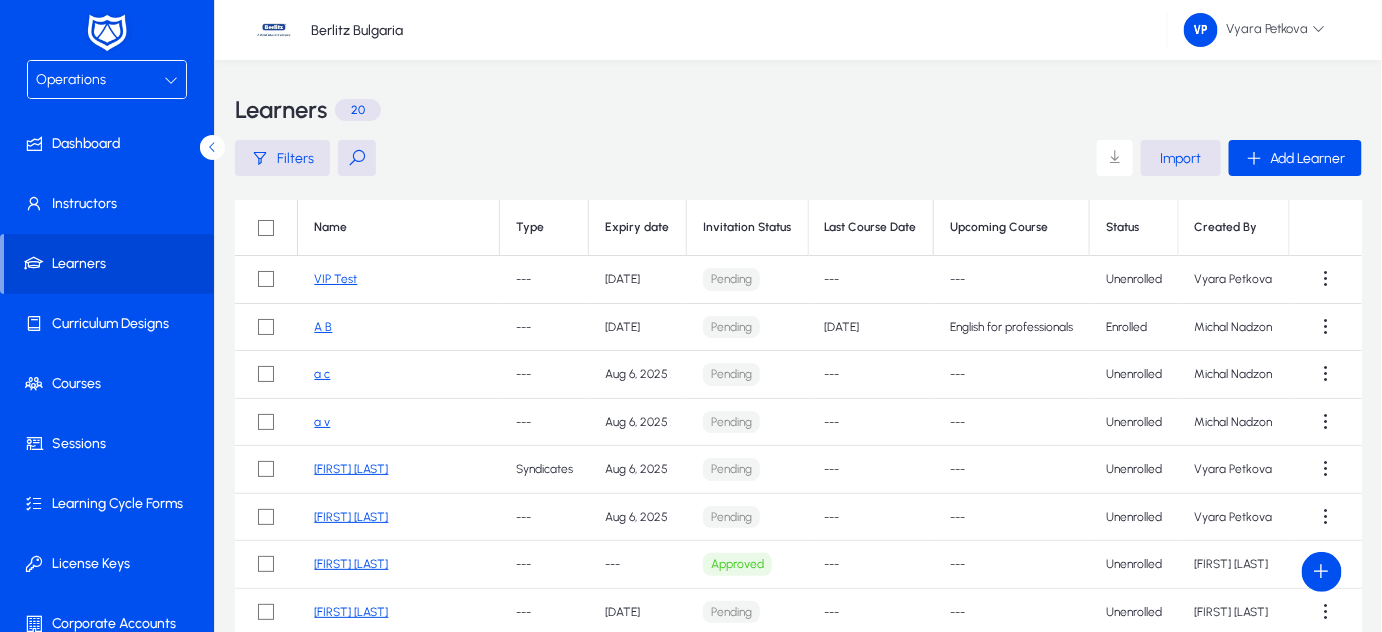 click on "A B" 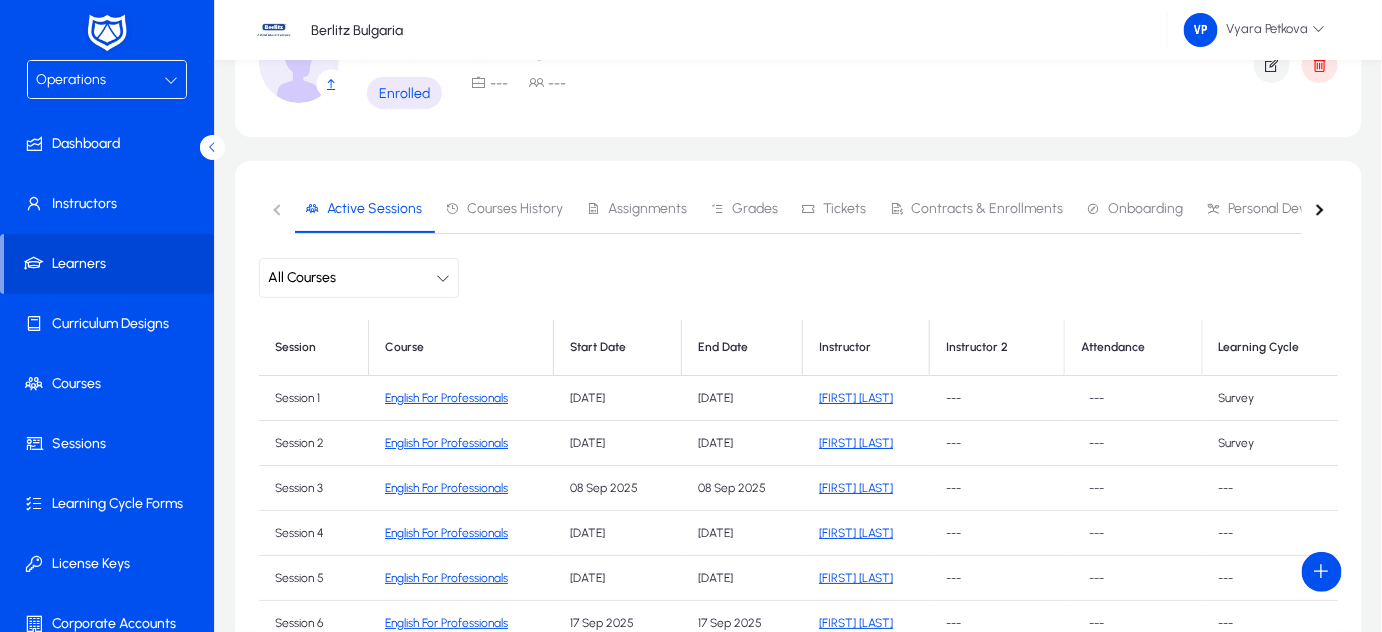scroll, scrollTop: 272, scrollLeft: 0, axis: vertical 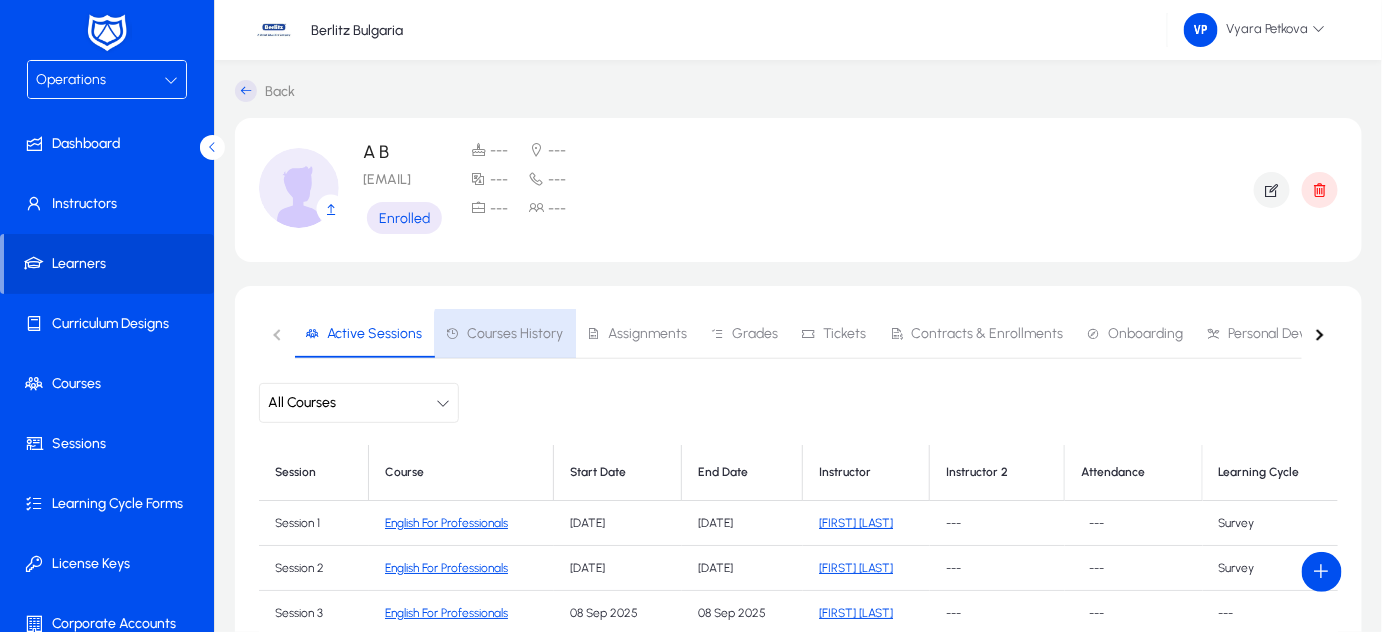 click on "Courses History" at bounding box center [504, 334] 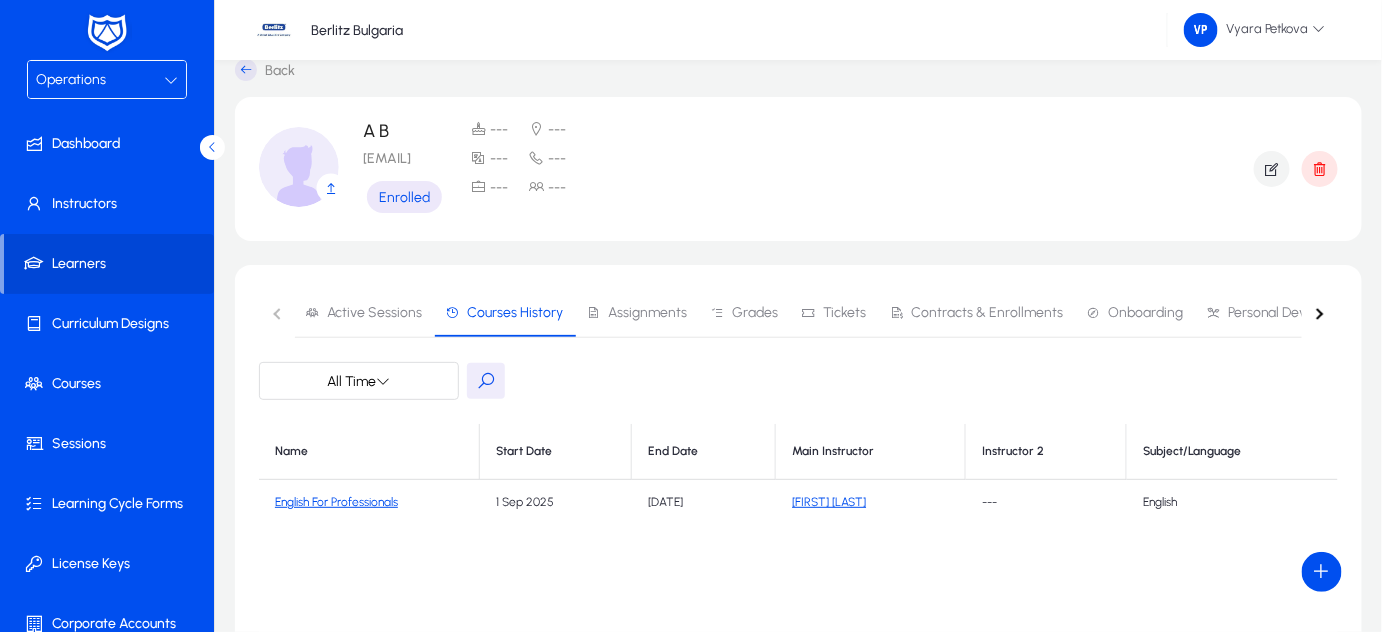 scroll, scrollTop: 181, scrollLeft: 0, axis: vertical 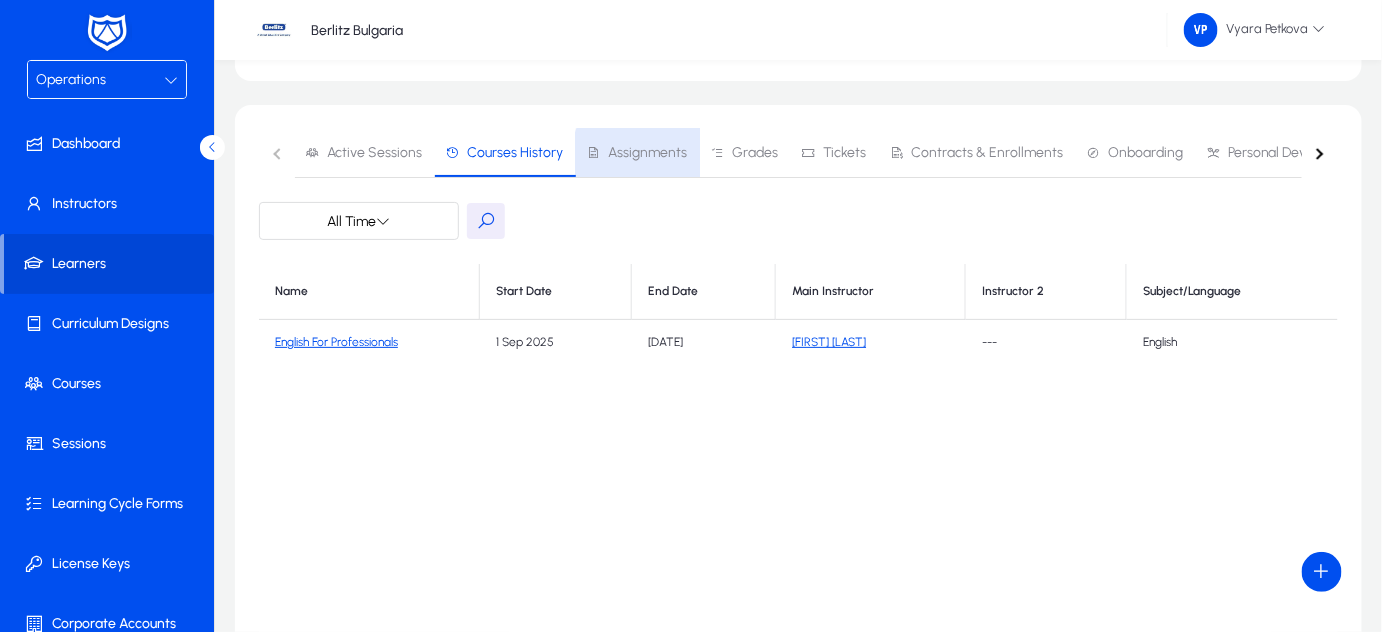 click on "Assignments" at bounding box center (647, 153) 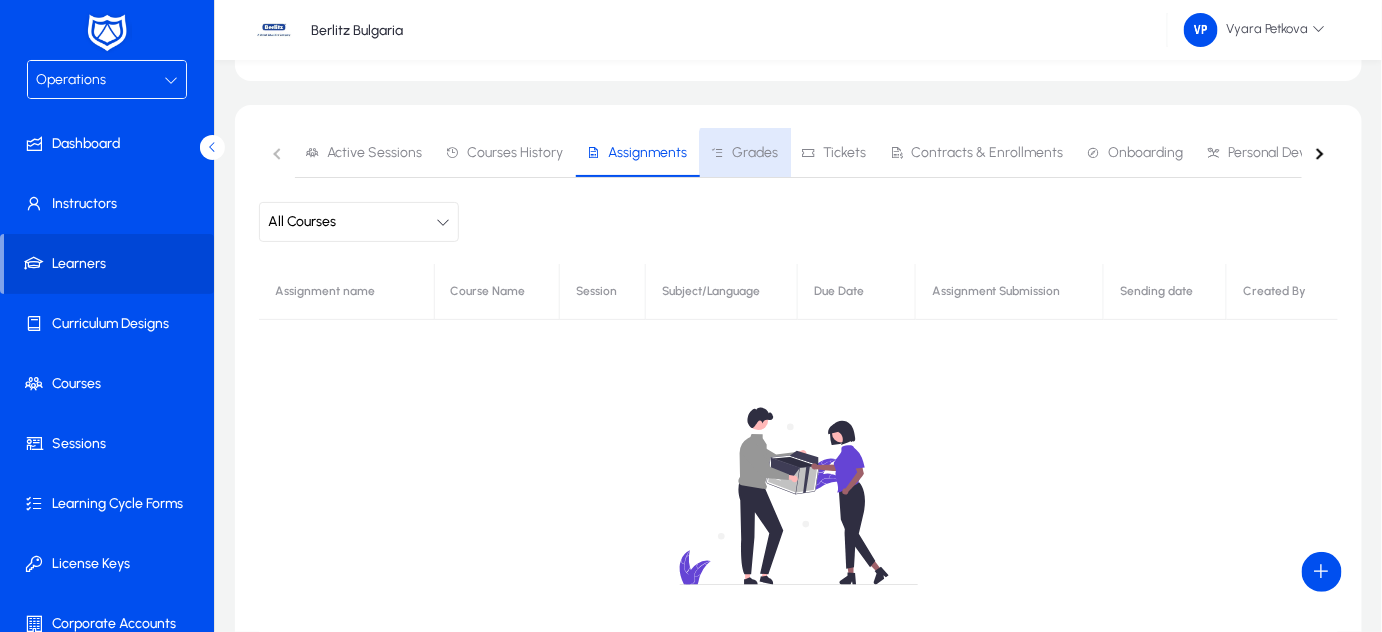 click on "Grades" at bounding box center (755, 153) 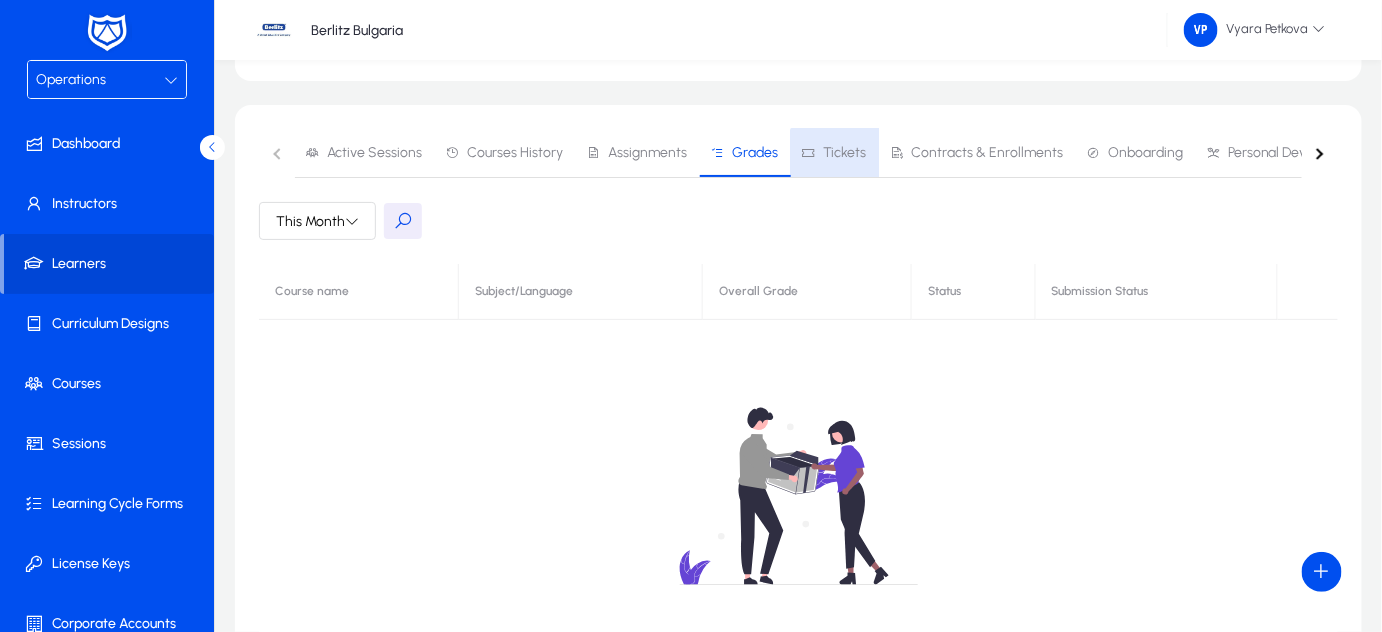 click on "Tickets" at bounding box center (844, 153) 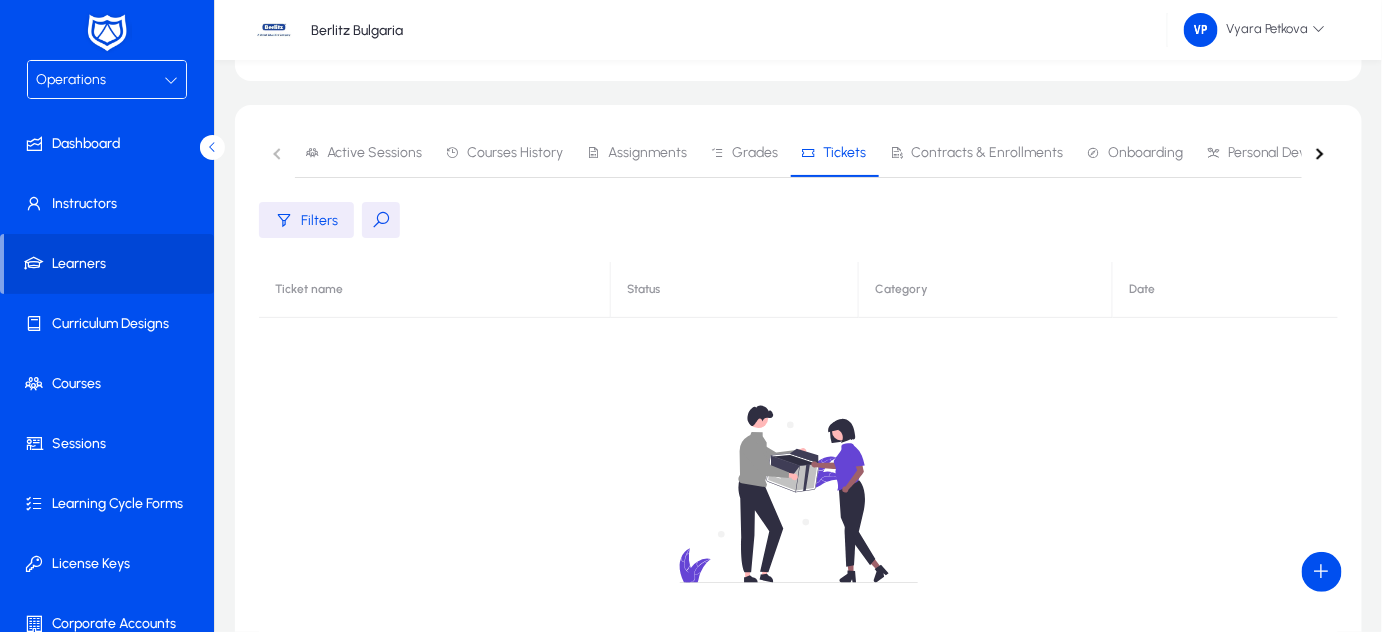 click on "Contracts & Enrollments" at bounding box center (987, 153) 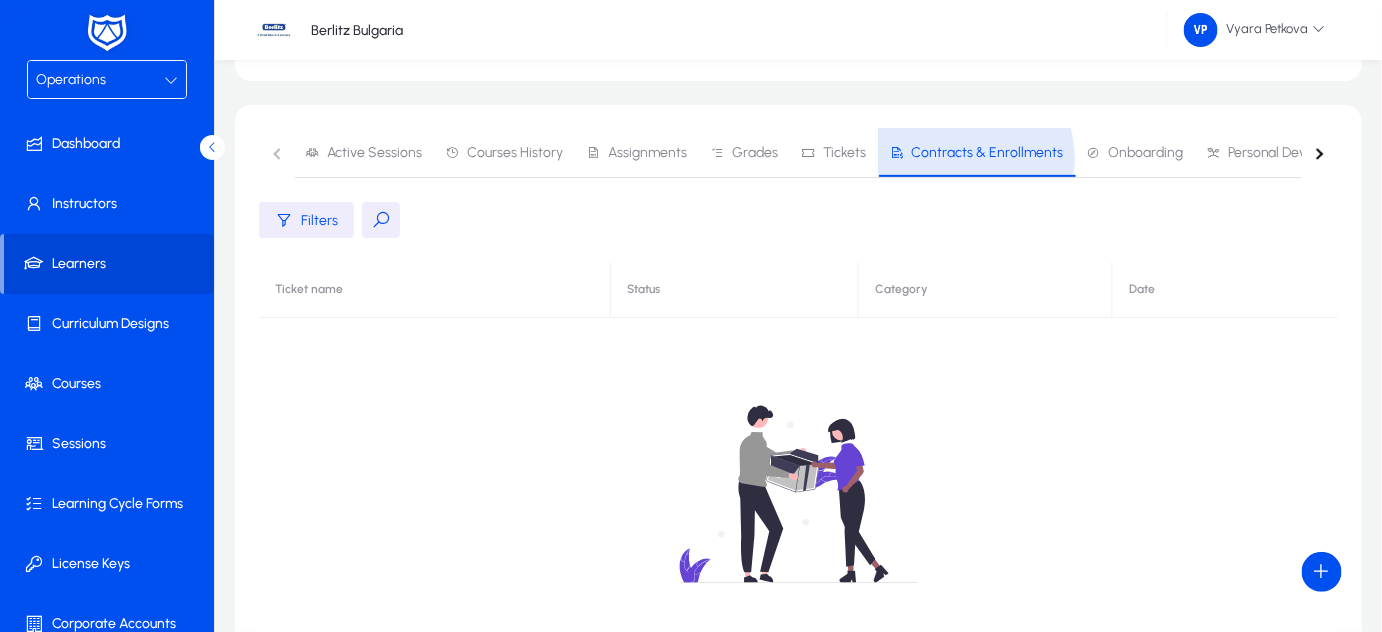 scroll, scrollTop: 0, scrollLeft: 0, axis: both 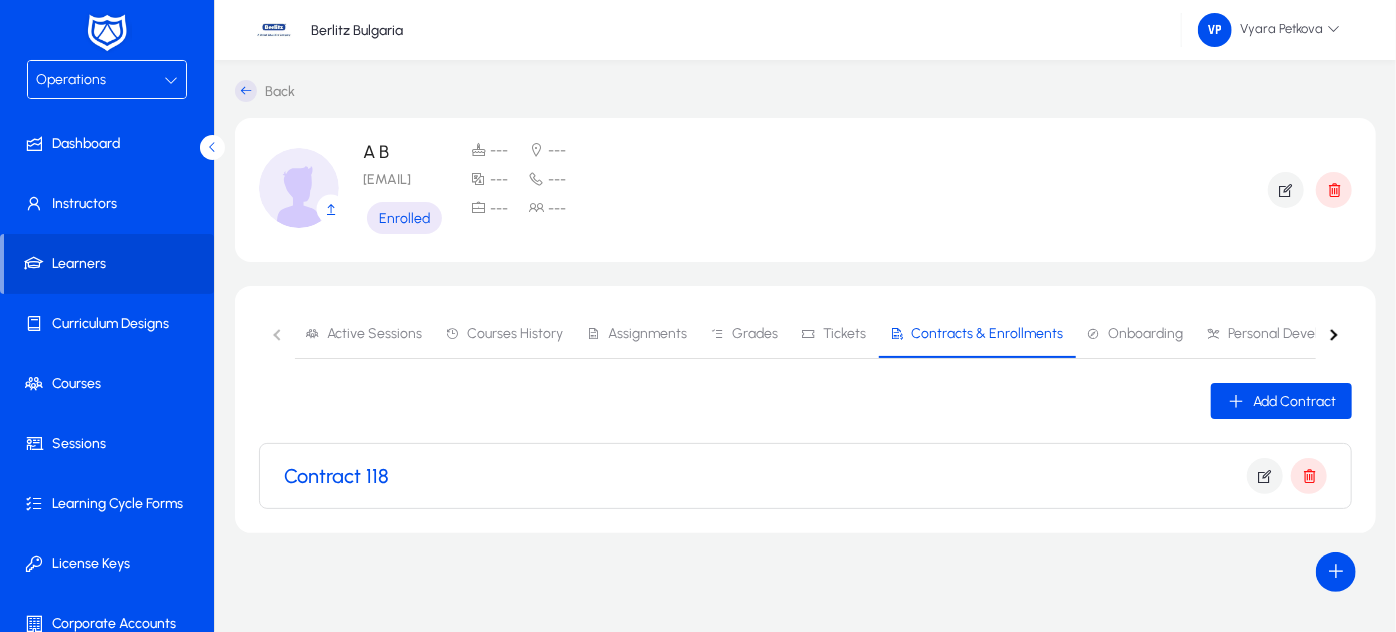 click on "Contract 118" 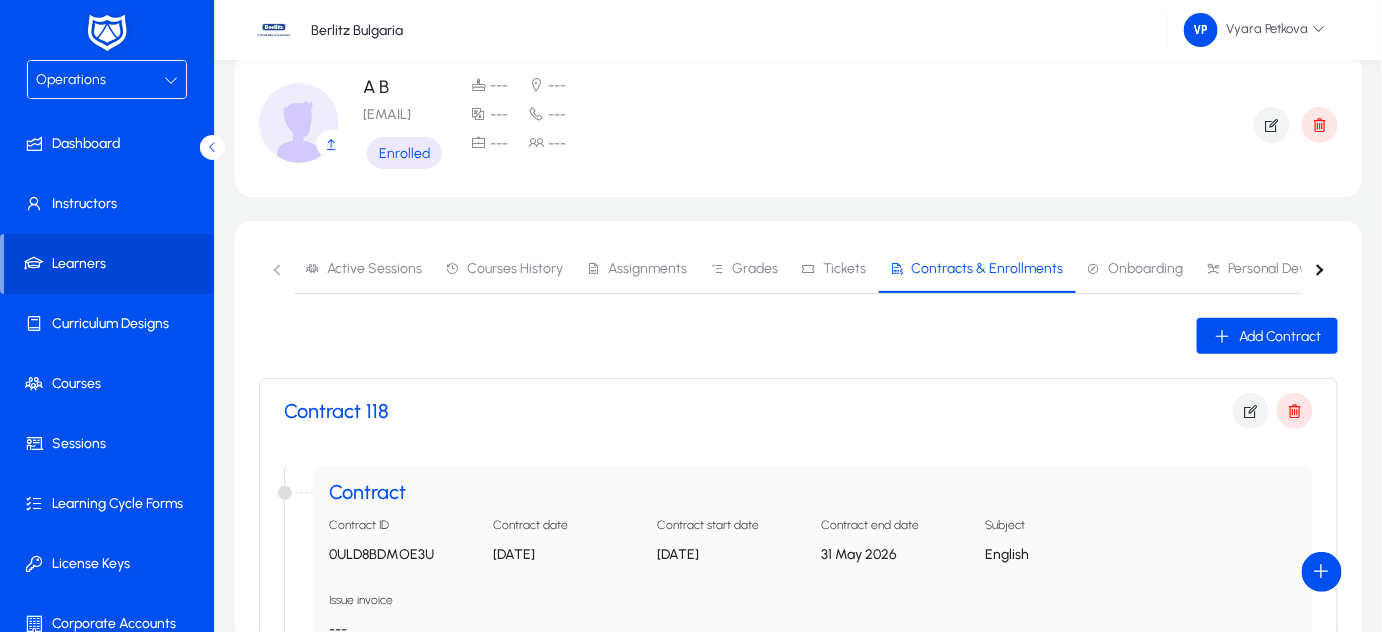 scroll, scrollTop: 0, scrollLeft: 0, axis: both 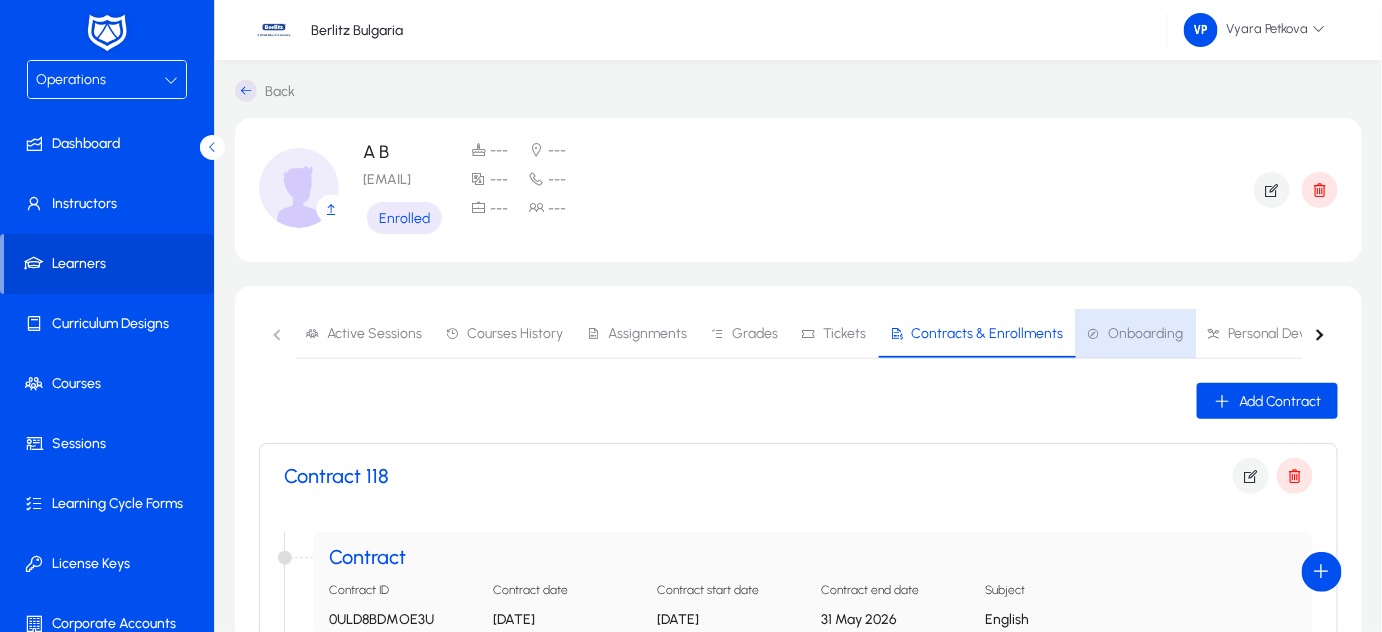 click on "Onboarding" at bounding box center [1145, 334] 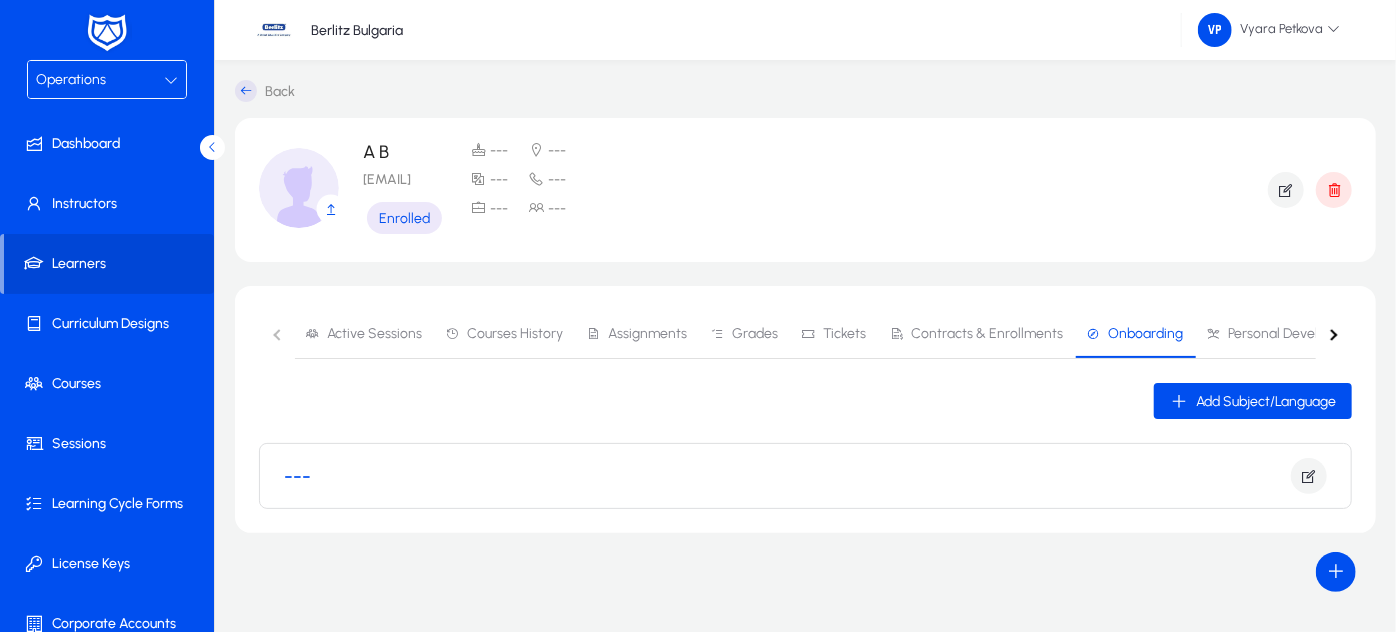 click on "---" 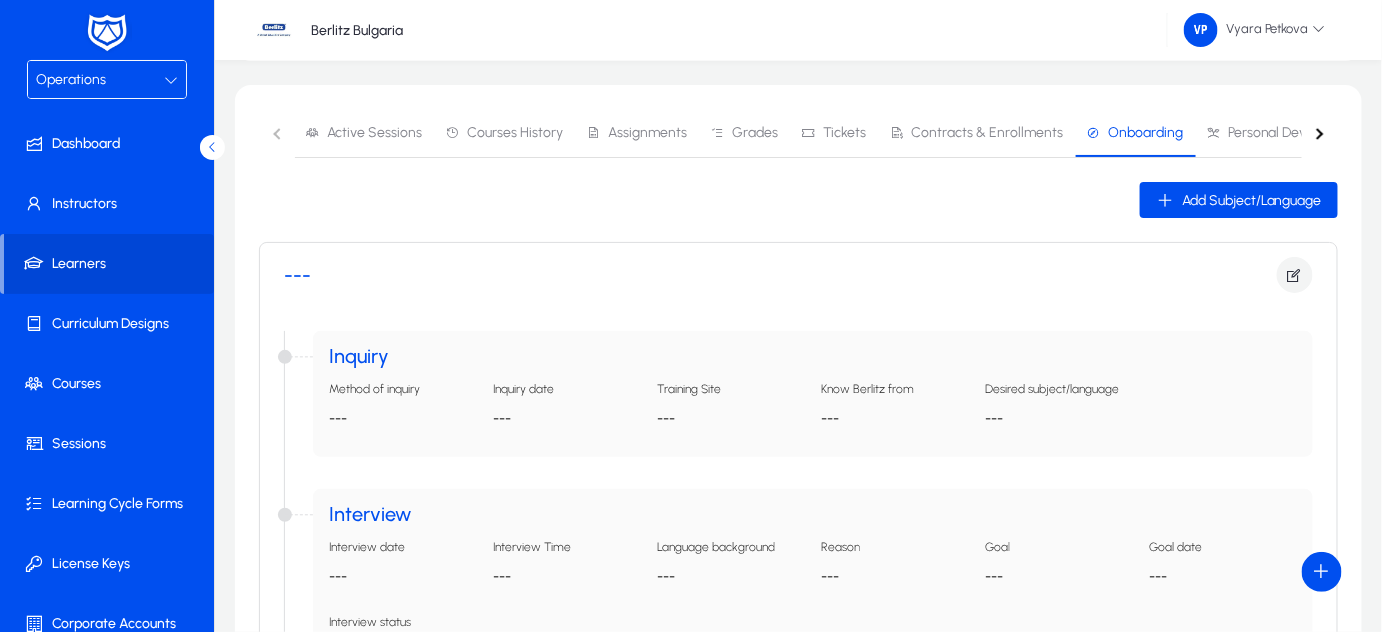 scroll, scrollTop: 0, scrollLeft: 0, axis: both 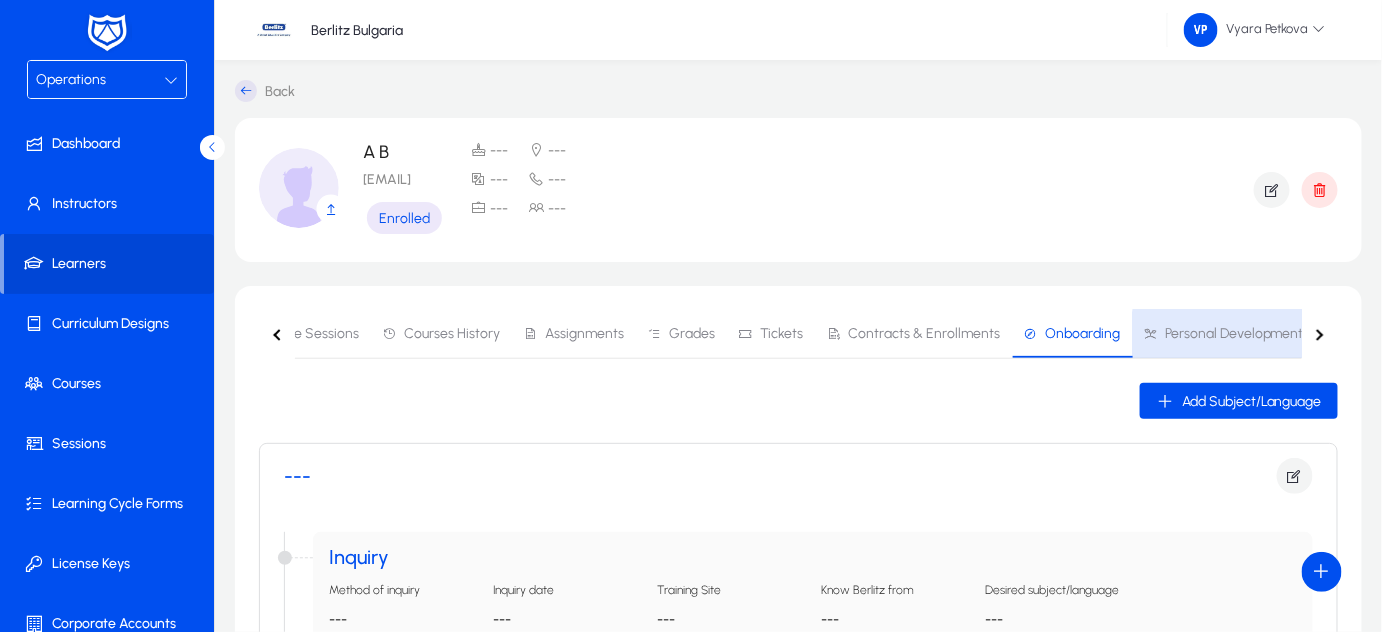 click on "Personal Development" at bounding box center [1234, 334] 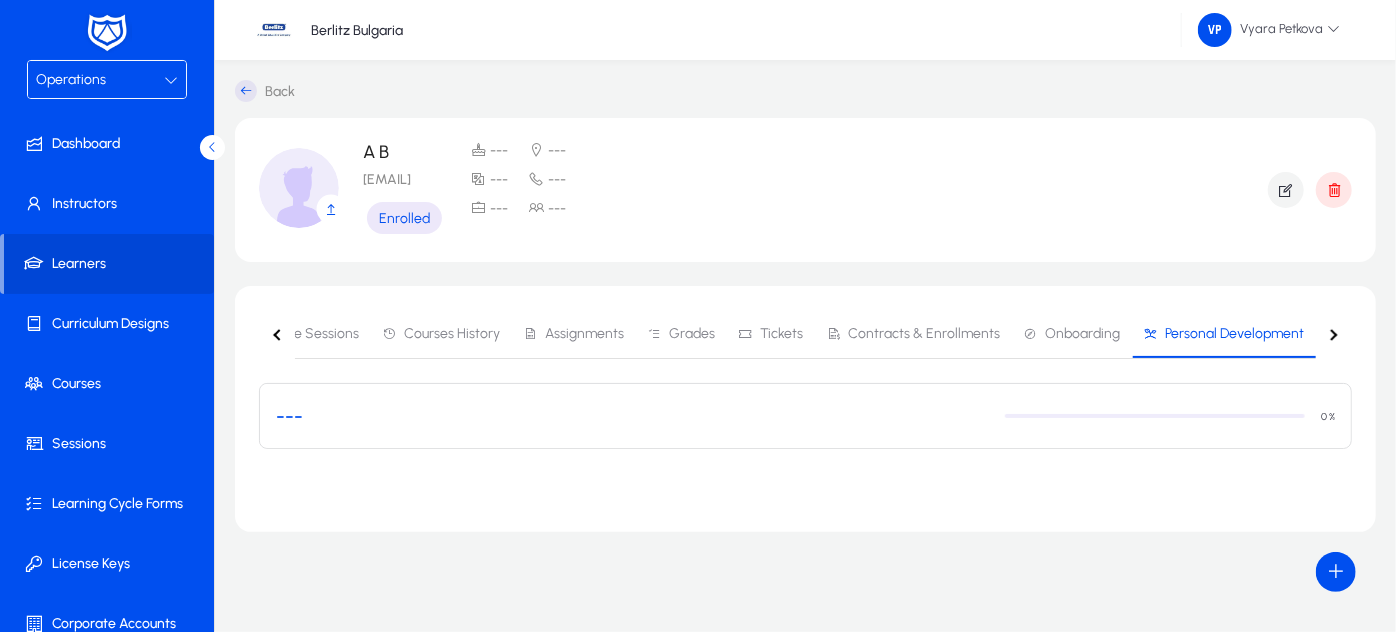click on "---" at bounding box center [289, 416] 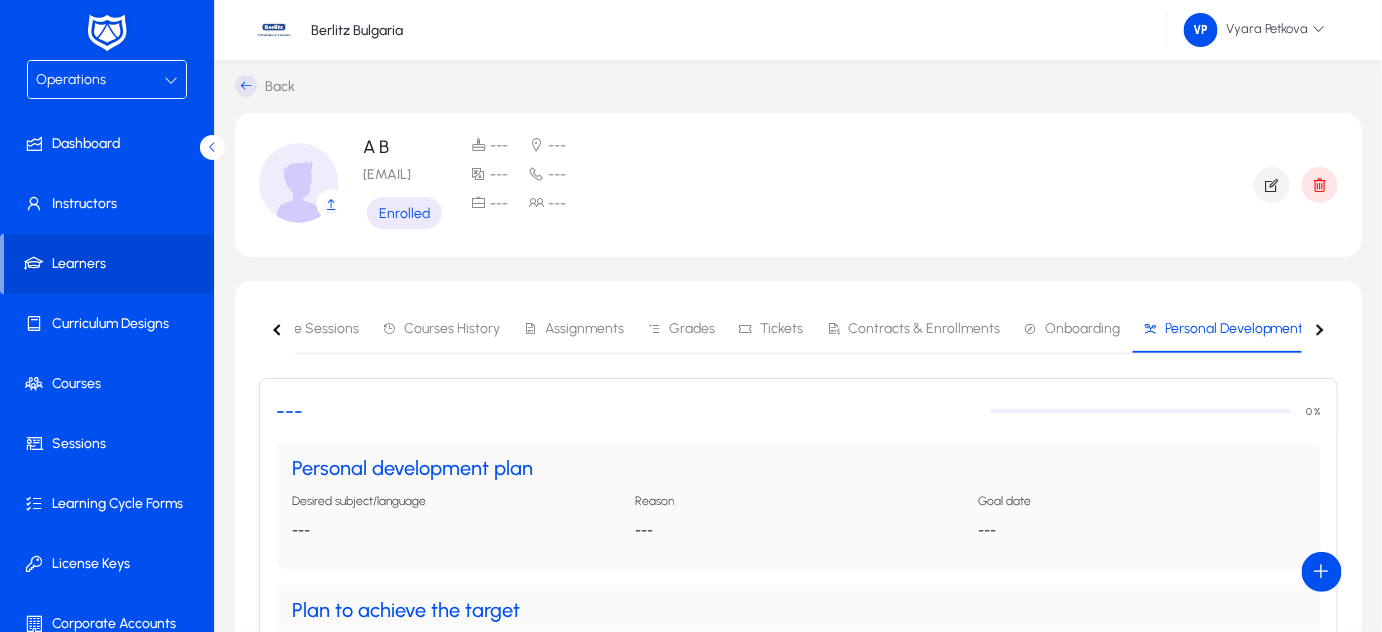 scroll, scrollTop: 181, scrollLeft: 0, axis: vertical 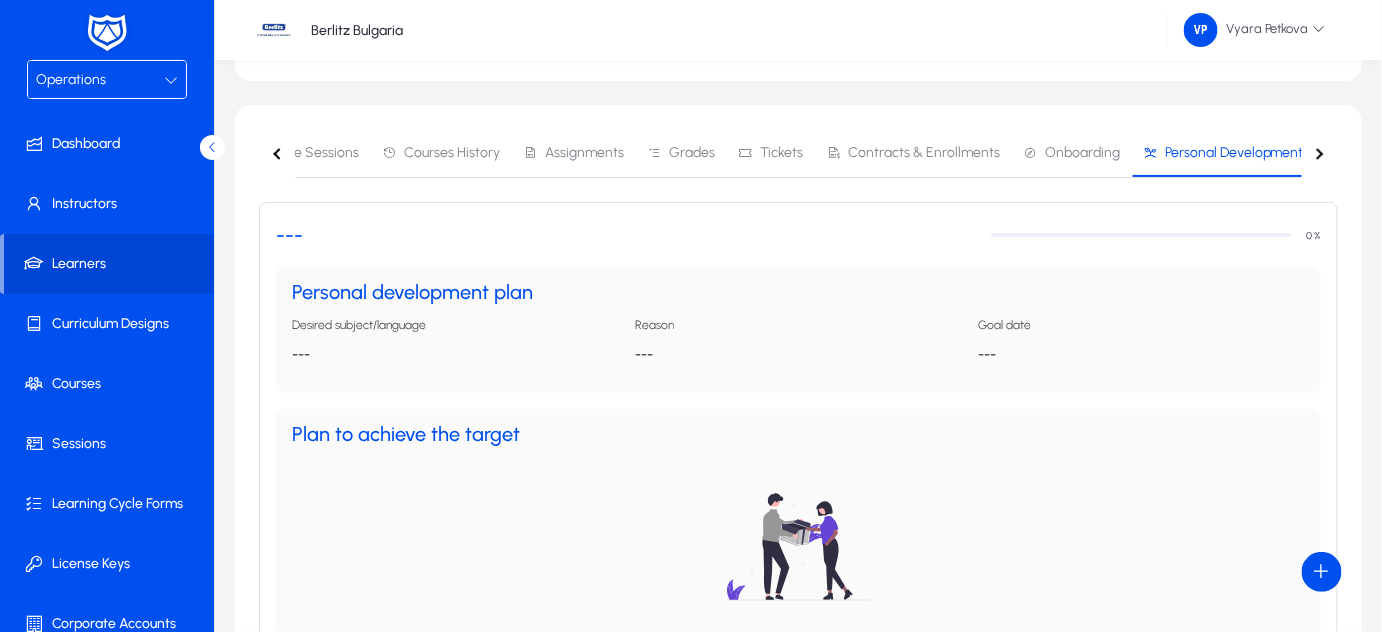 click on "Plan to achieve the target" at bounding box center [798, 434] 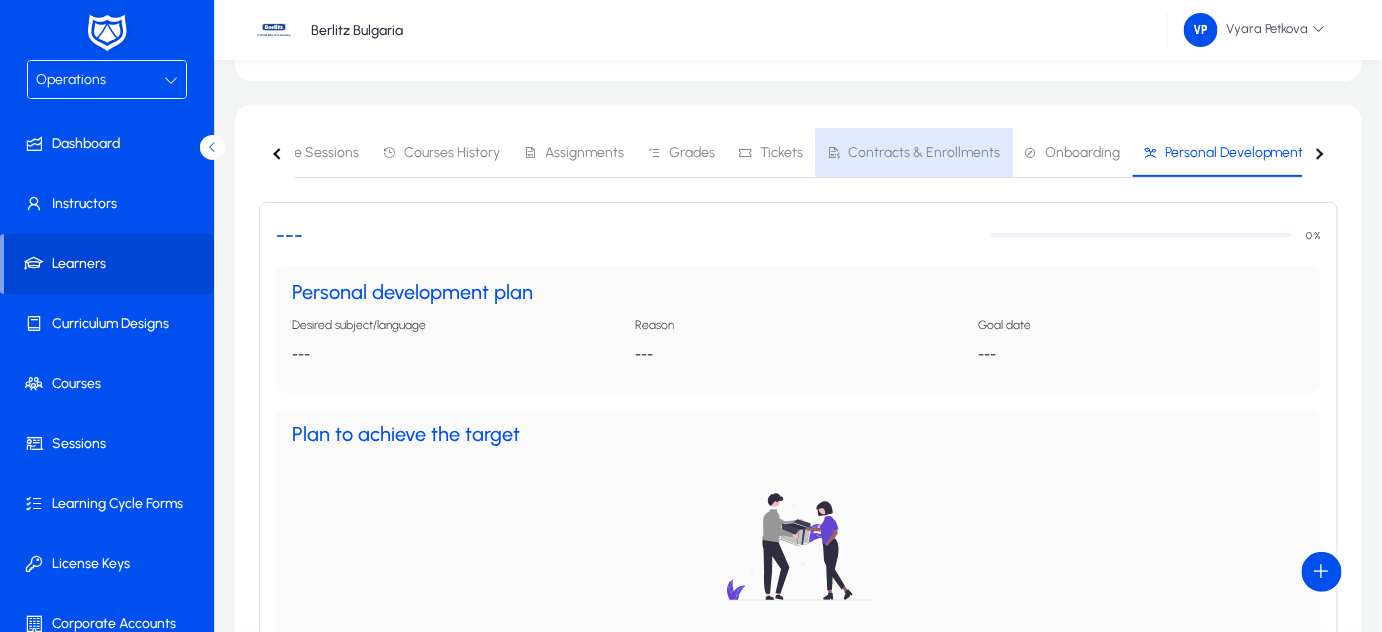 click on "Contracts & Enrollments" at bounding box center [924, 153] 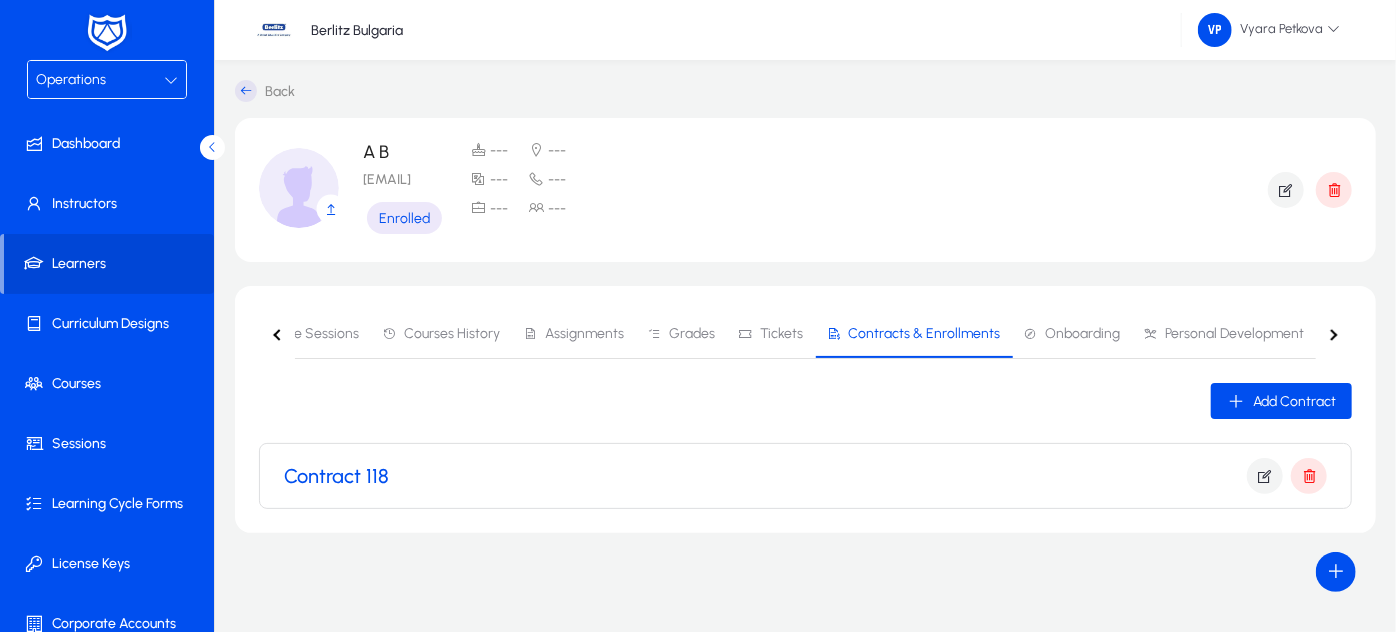 click on "Contract 118" 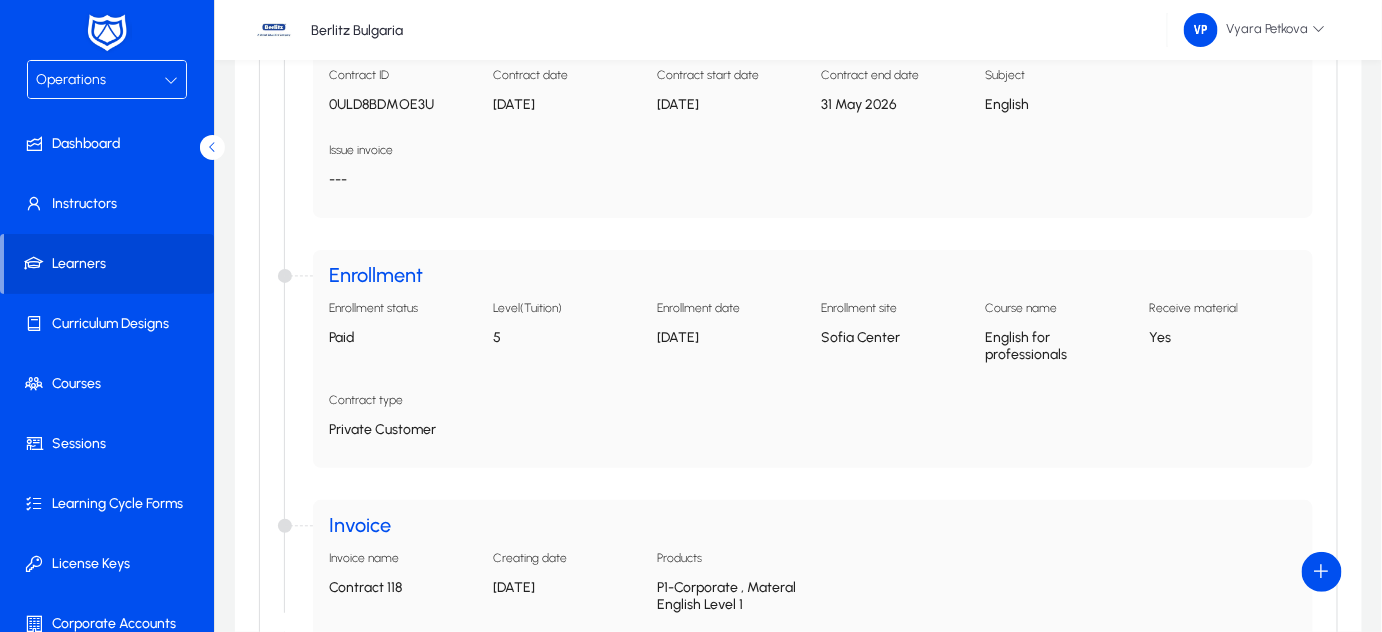 scroll, scrollTop: 545, scrollLeft: 0, axis: vertical 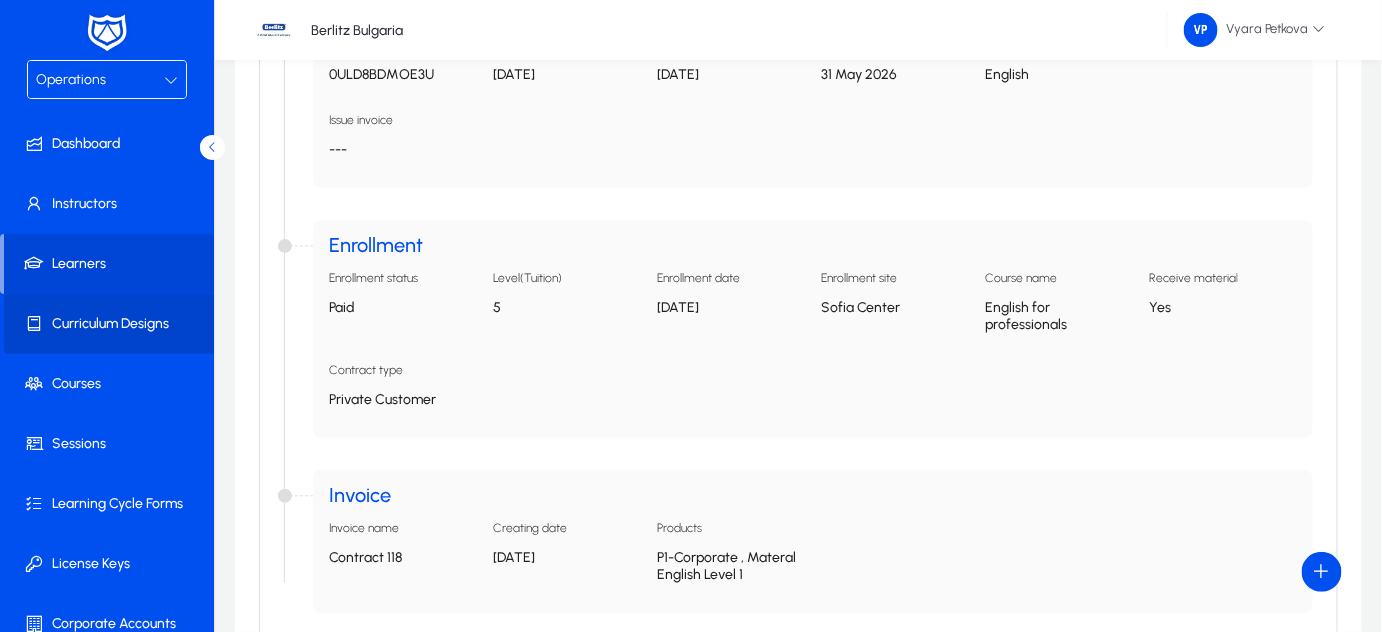 click on "Curriculum Designs" 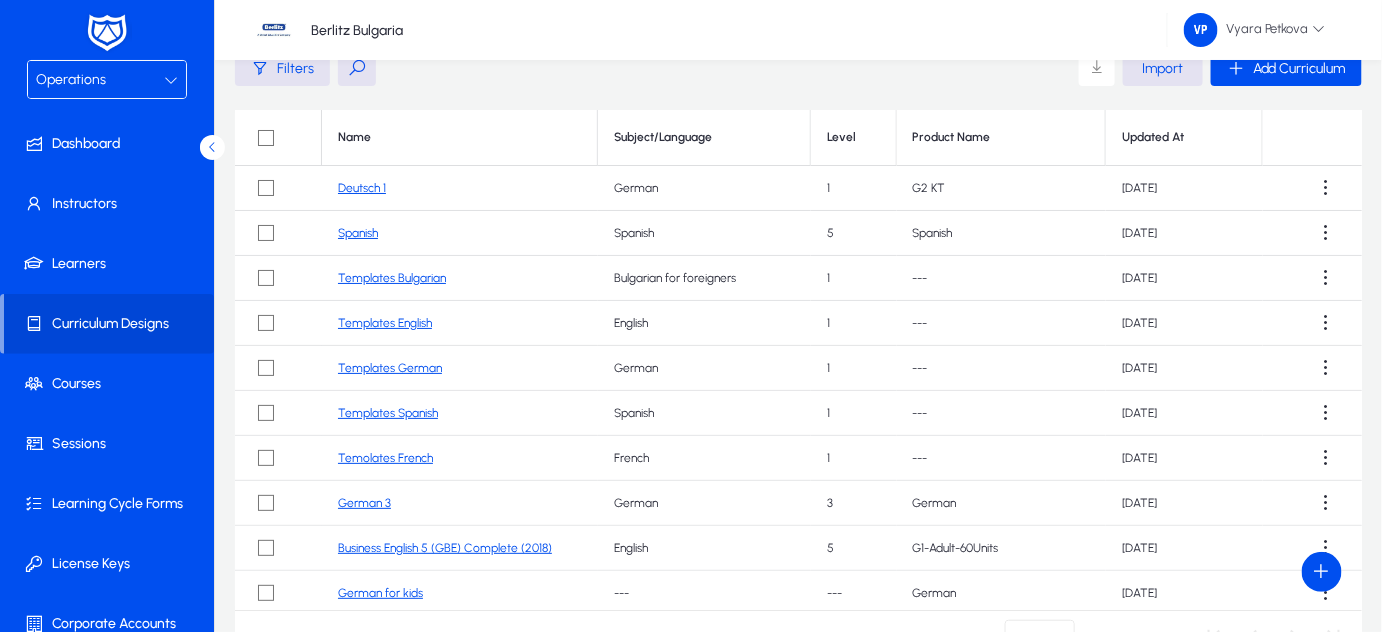scroll, scrollTop: 0, scrollLeft: 0, axis: both 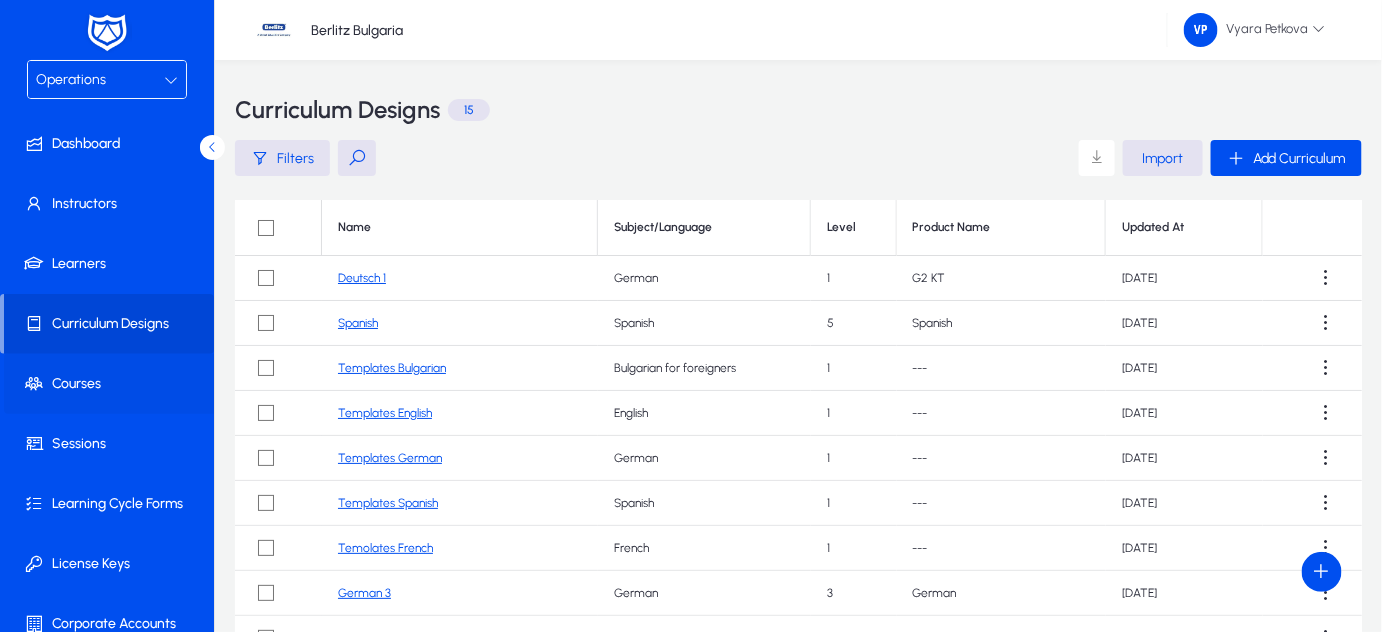 click on "Courses" 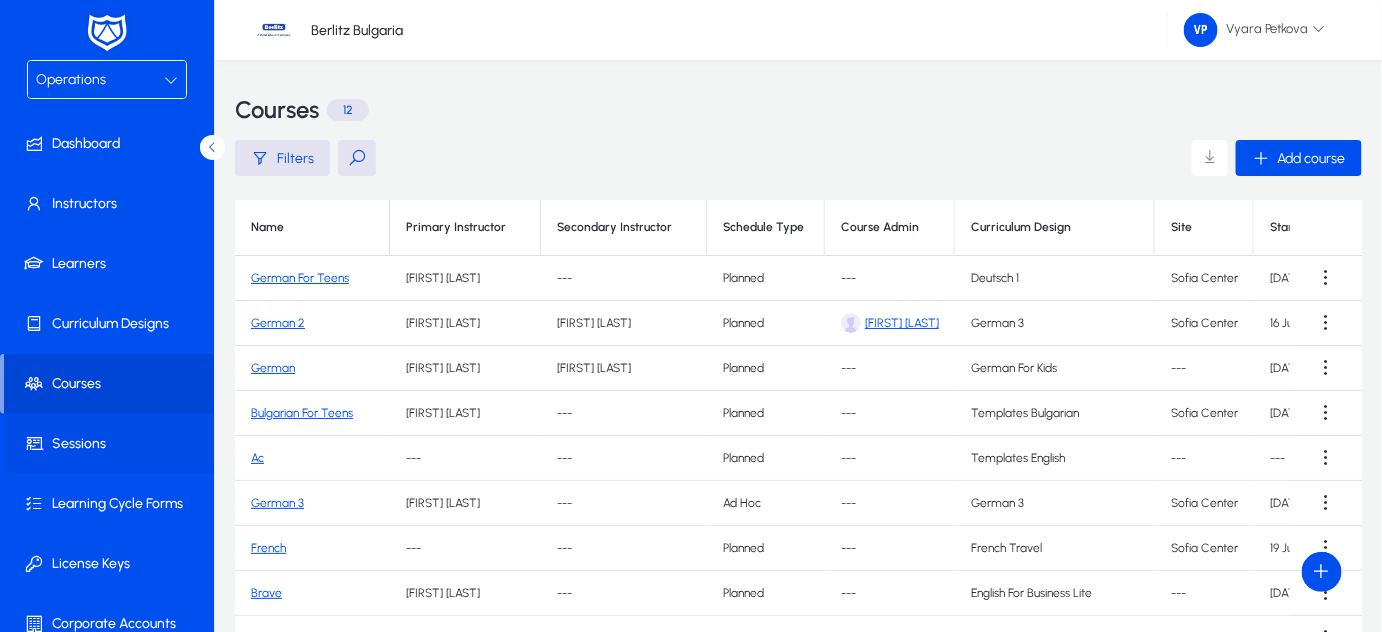 click on "Sessions" 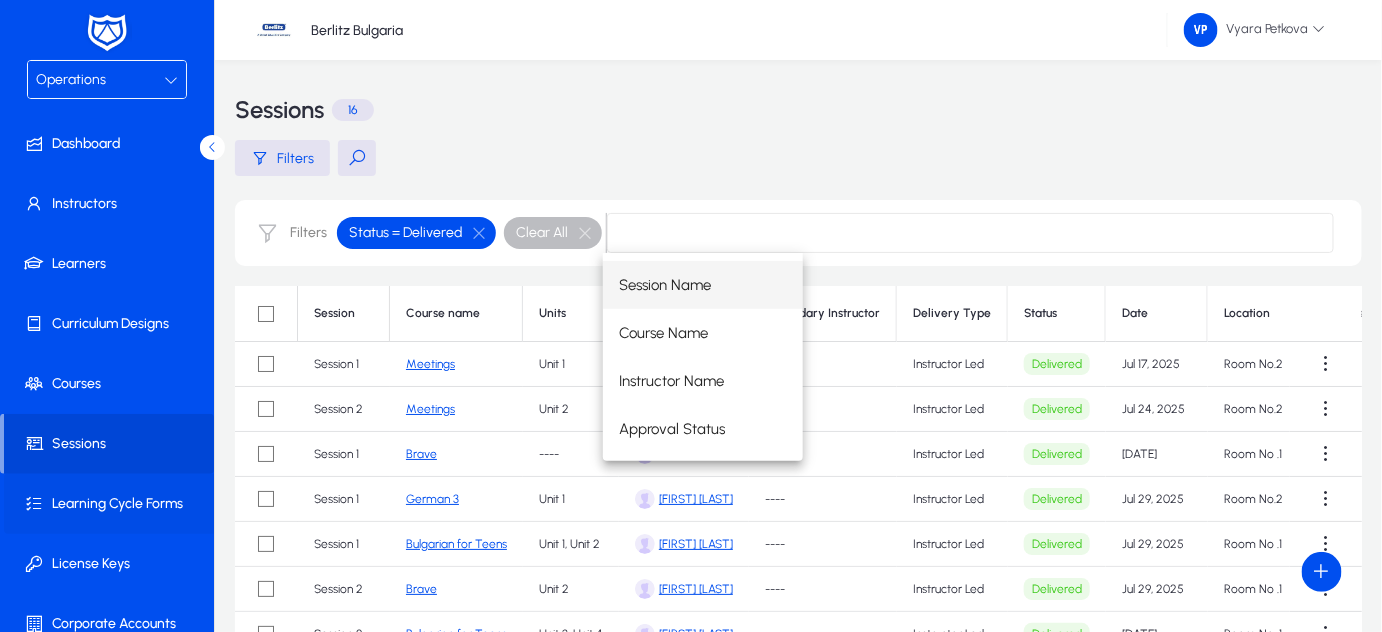 click 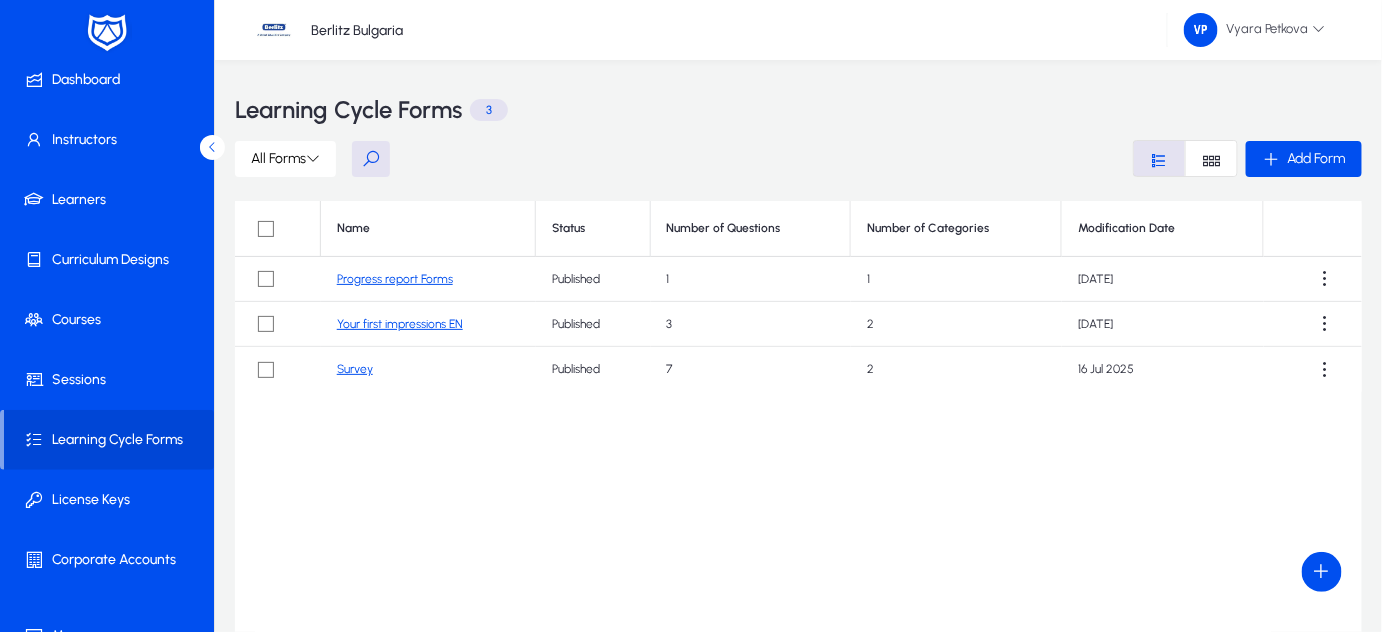 scroll, scrollTop: 157, scrollLeft: 0, axis: vertical 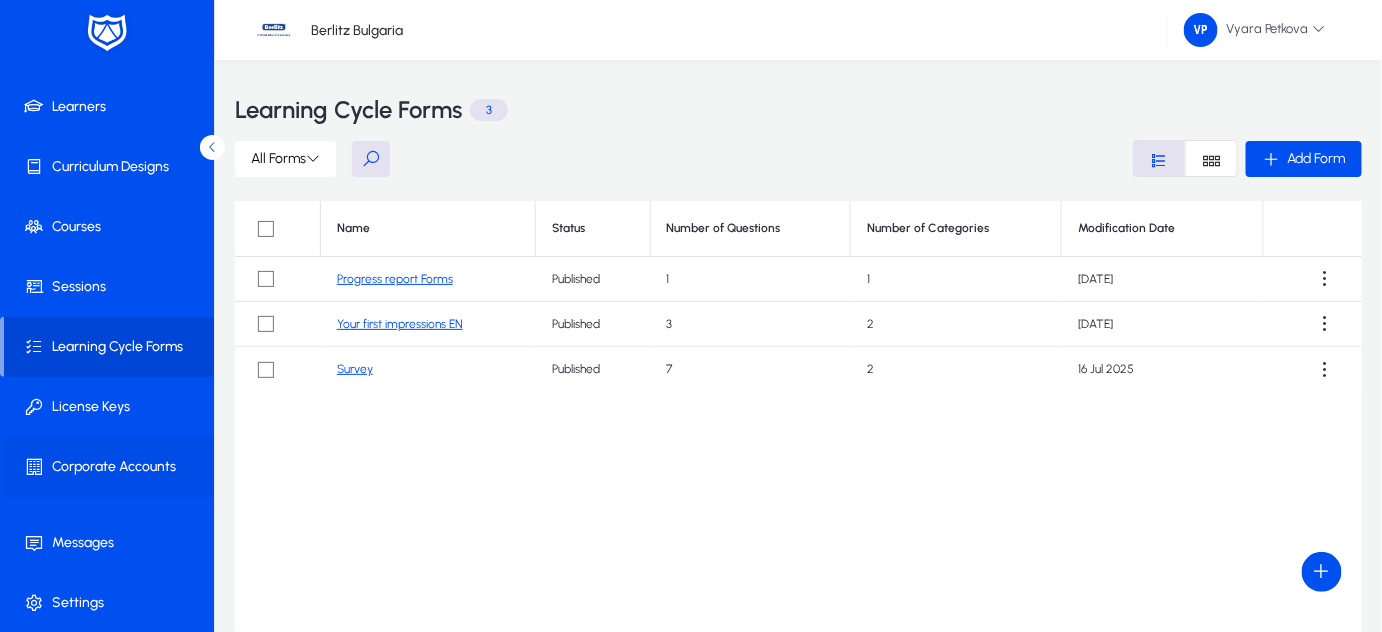 click on "Corporate Accounts" 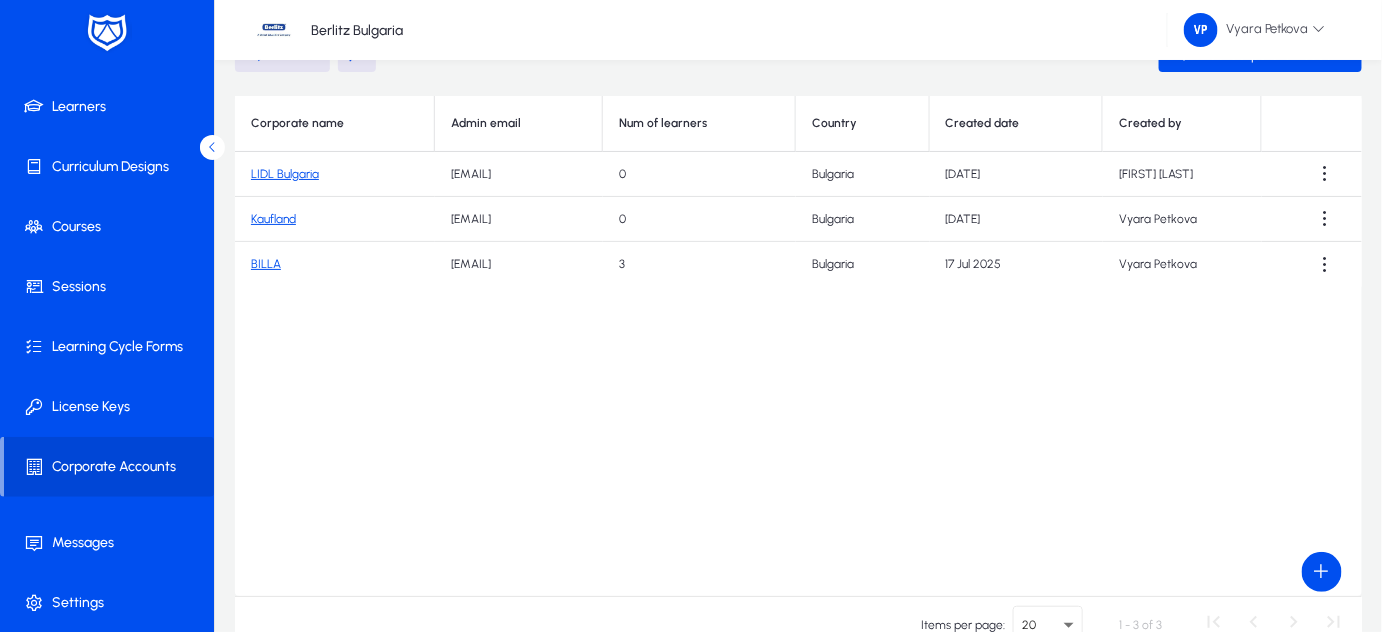 scroll, scrollTop: 224, scrollLeft: 0, axis: vertical 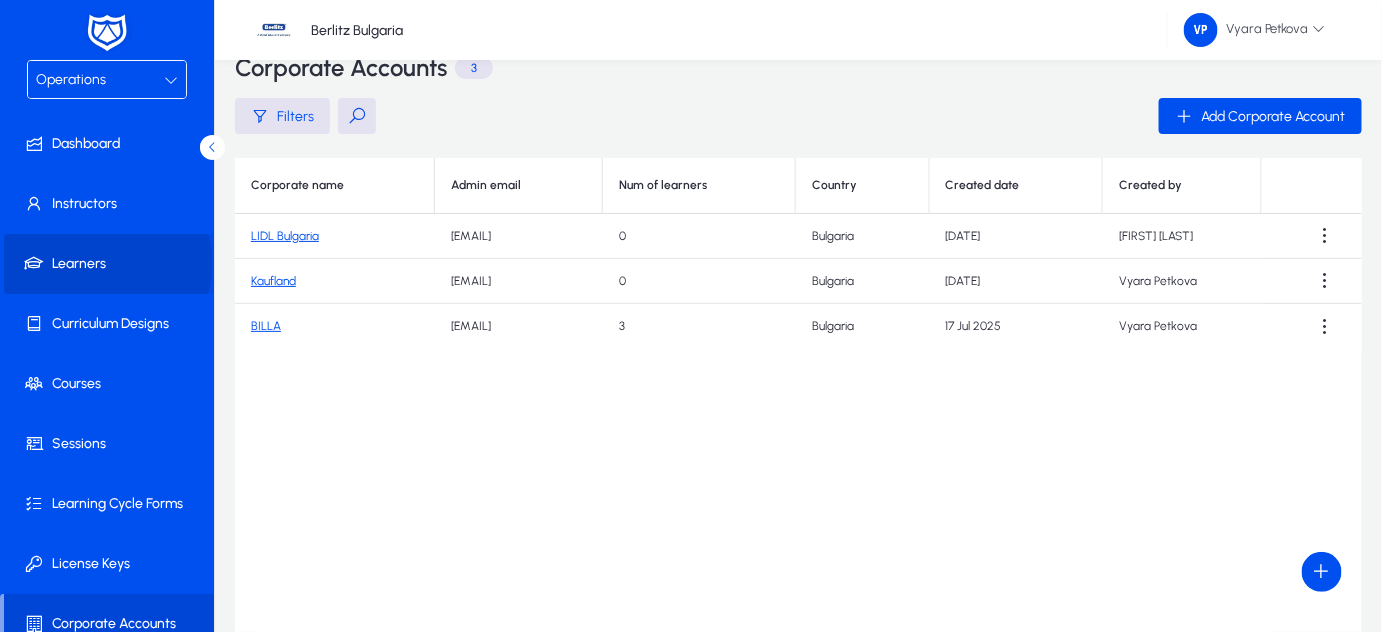 click on "Learners" 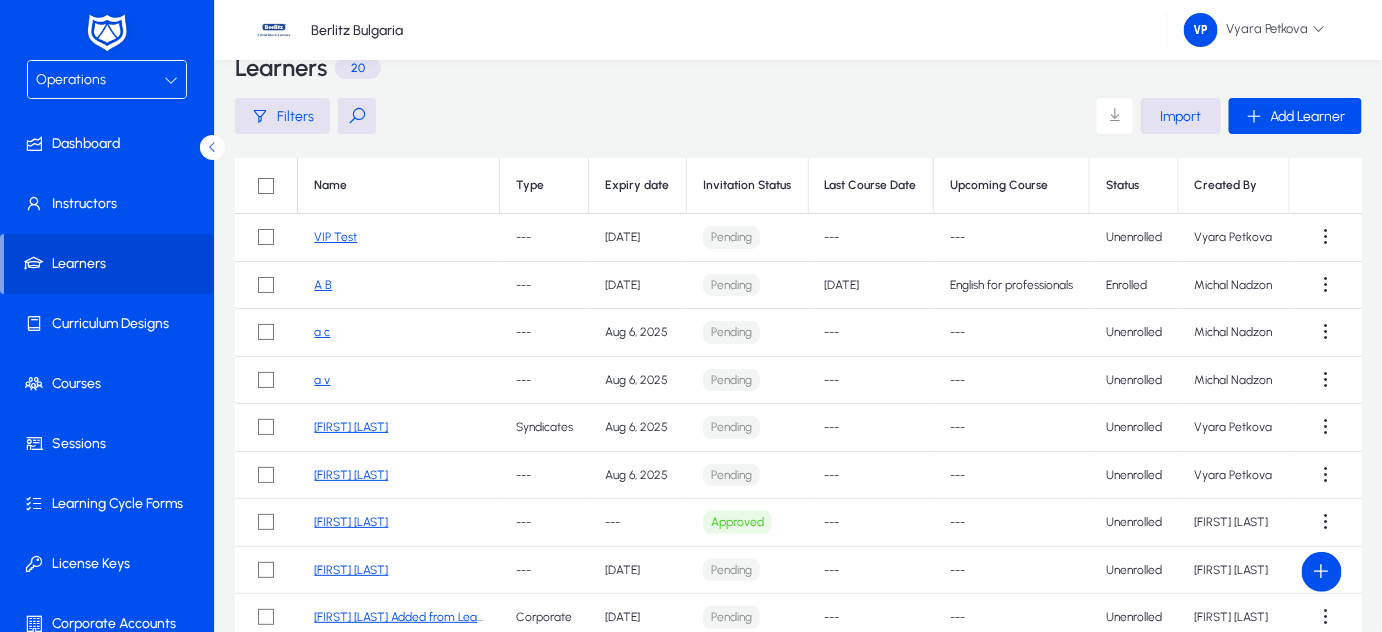 click on "a v" 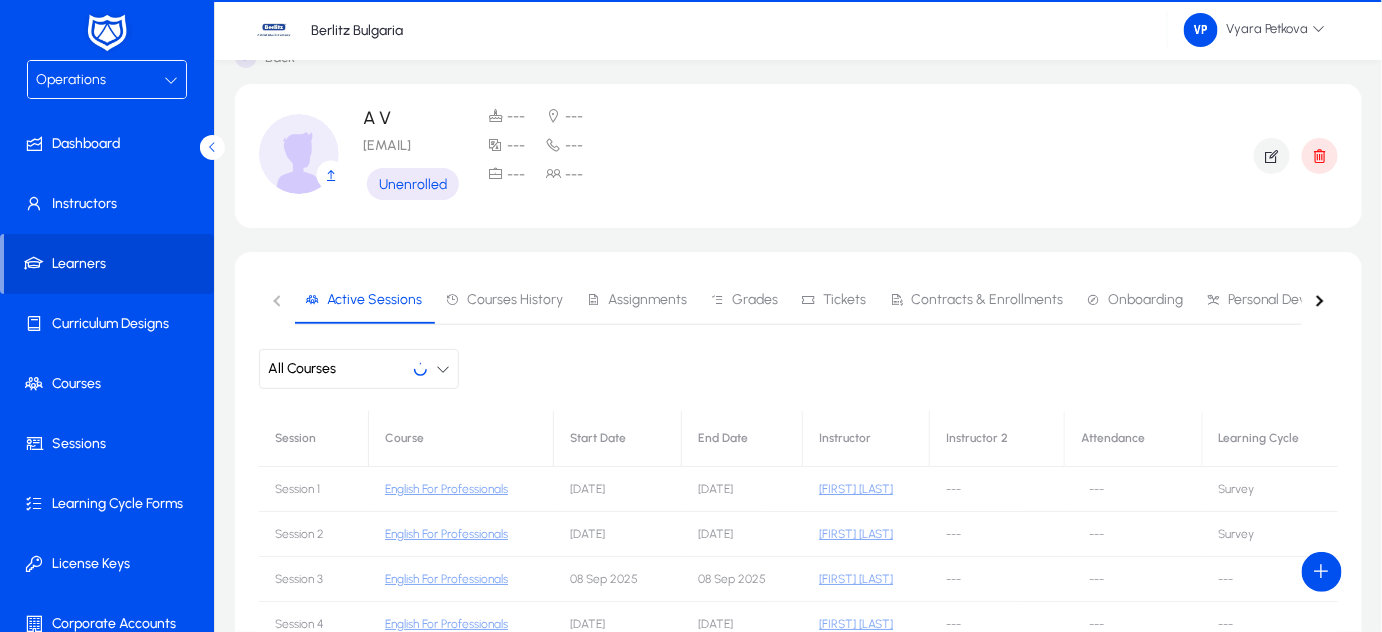 scroll, scrollTop: 42, scrollLeft: 0, axis: vertical 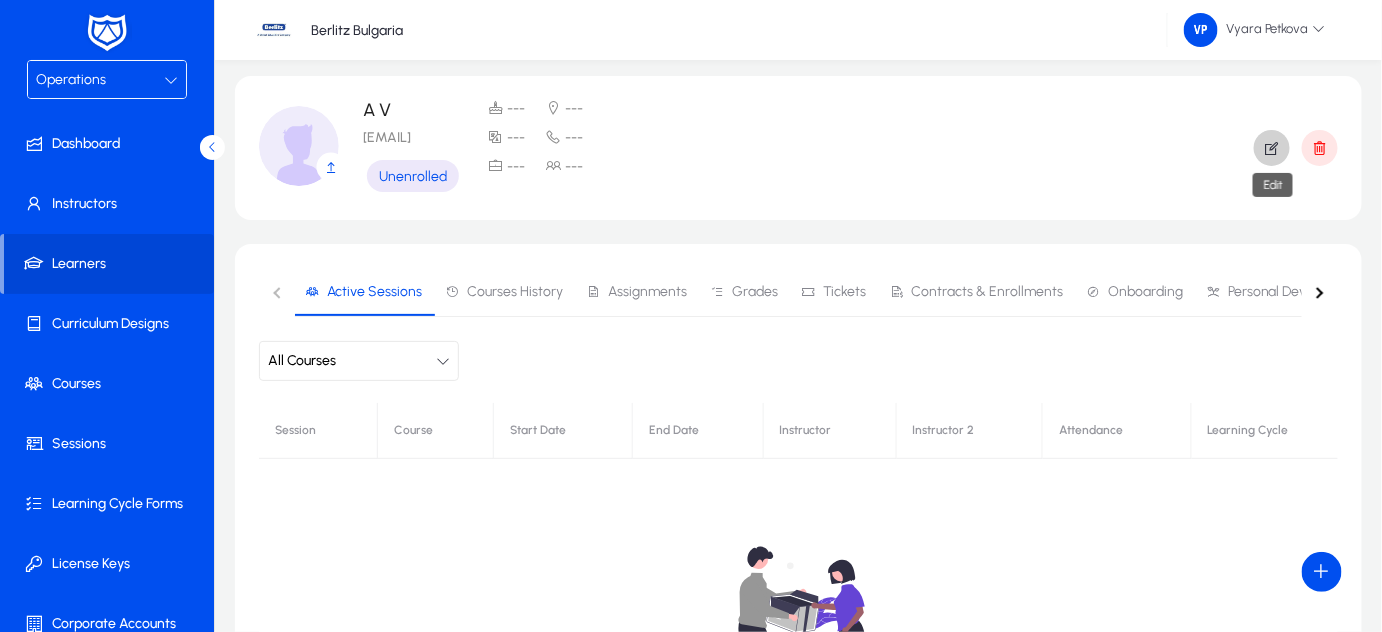 click 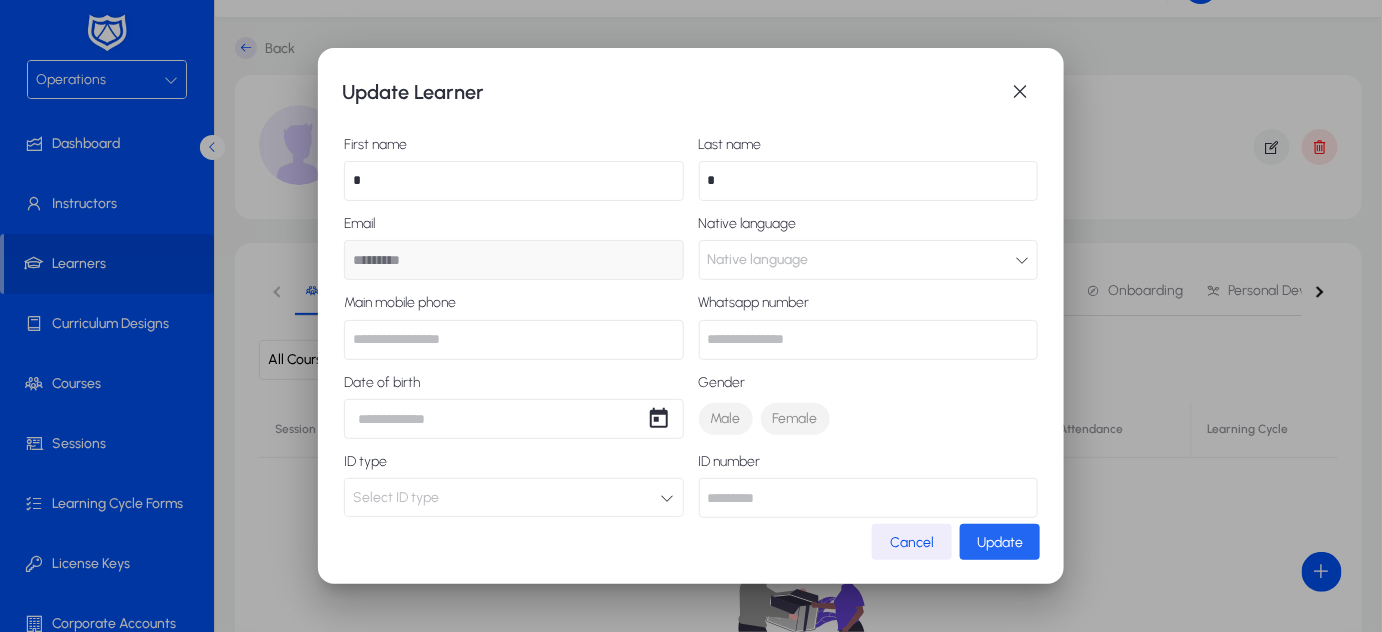 click on "Update" 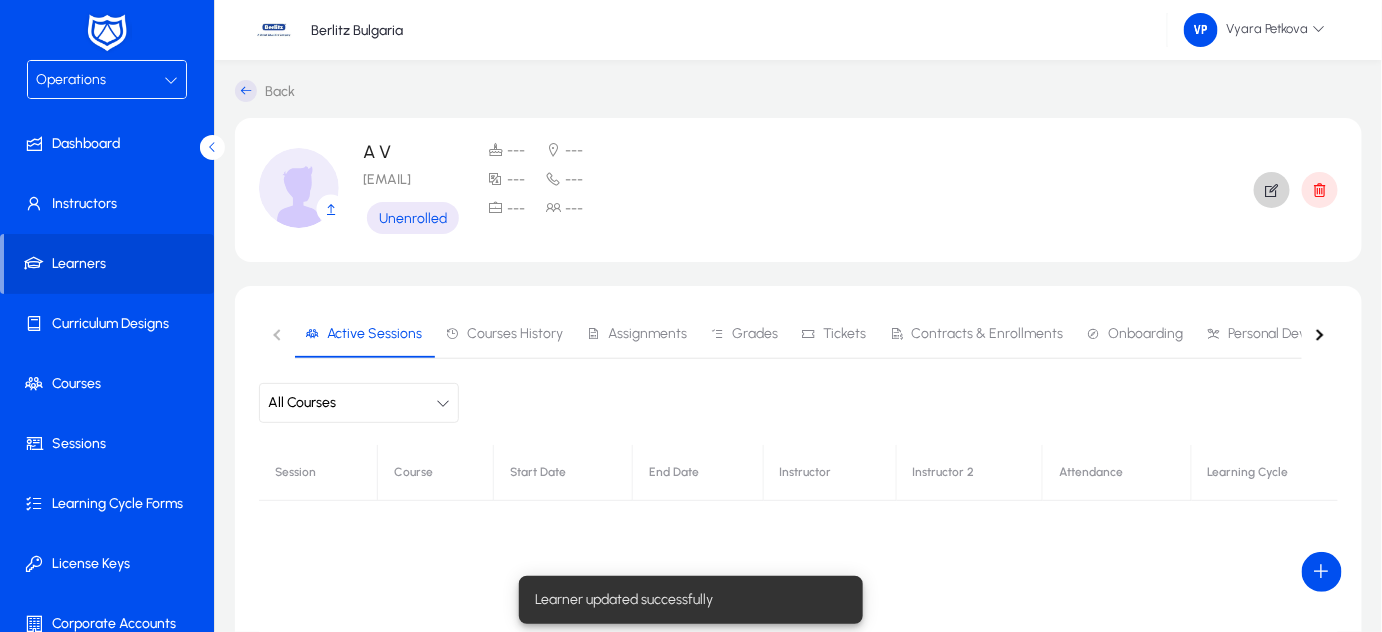 scroll, scrollTop: 42, scrollLeft: 0, axis: vertical 